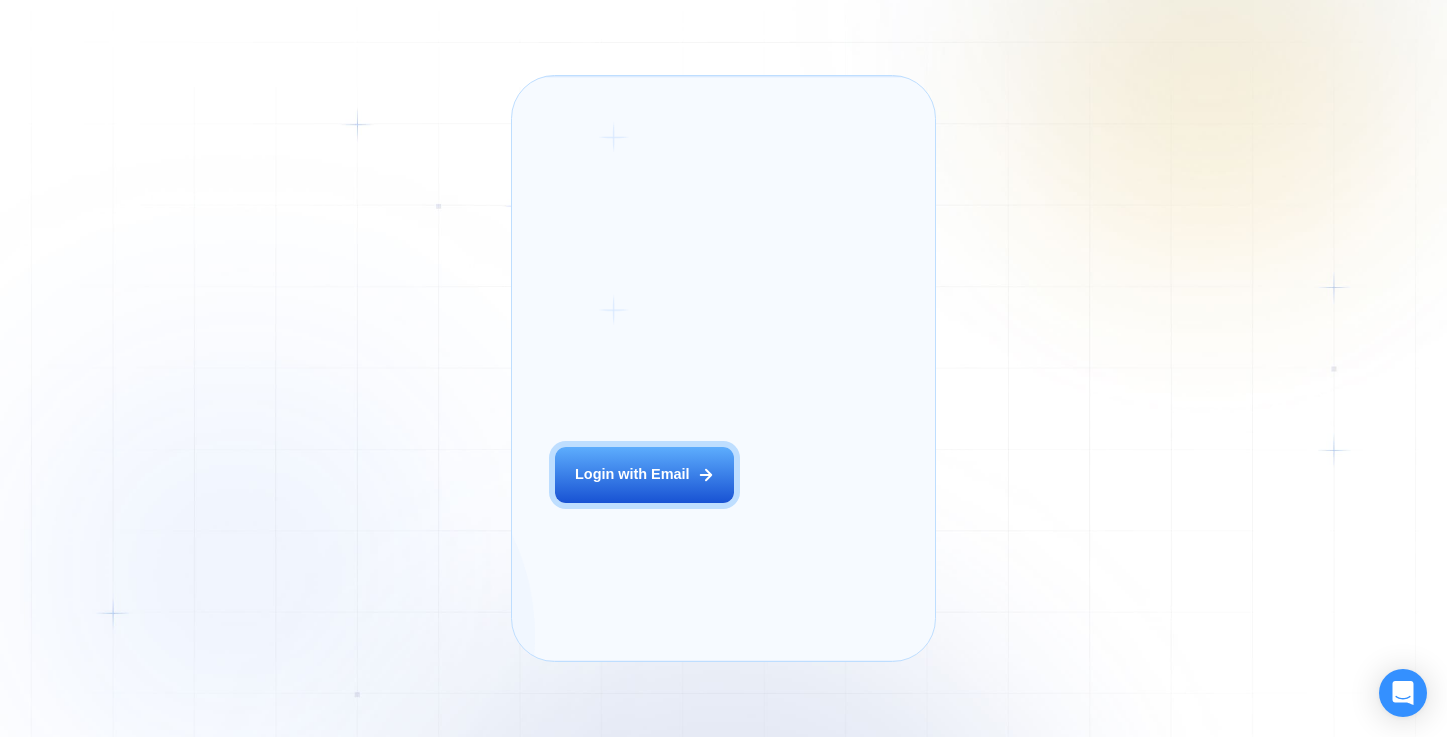 scroll, scrollTop: 0, scrollLeft: 0, axis: both 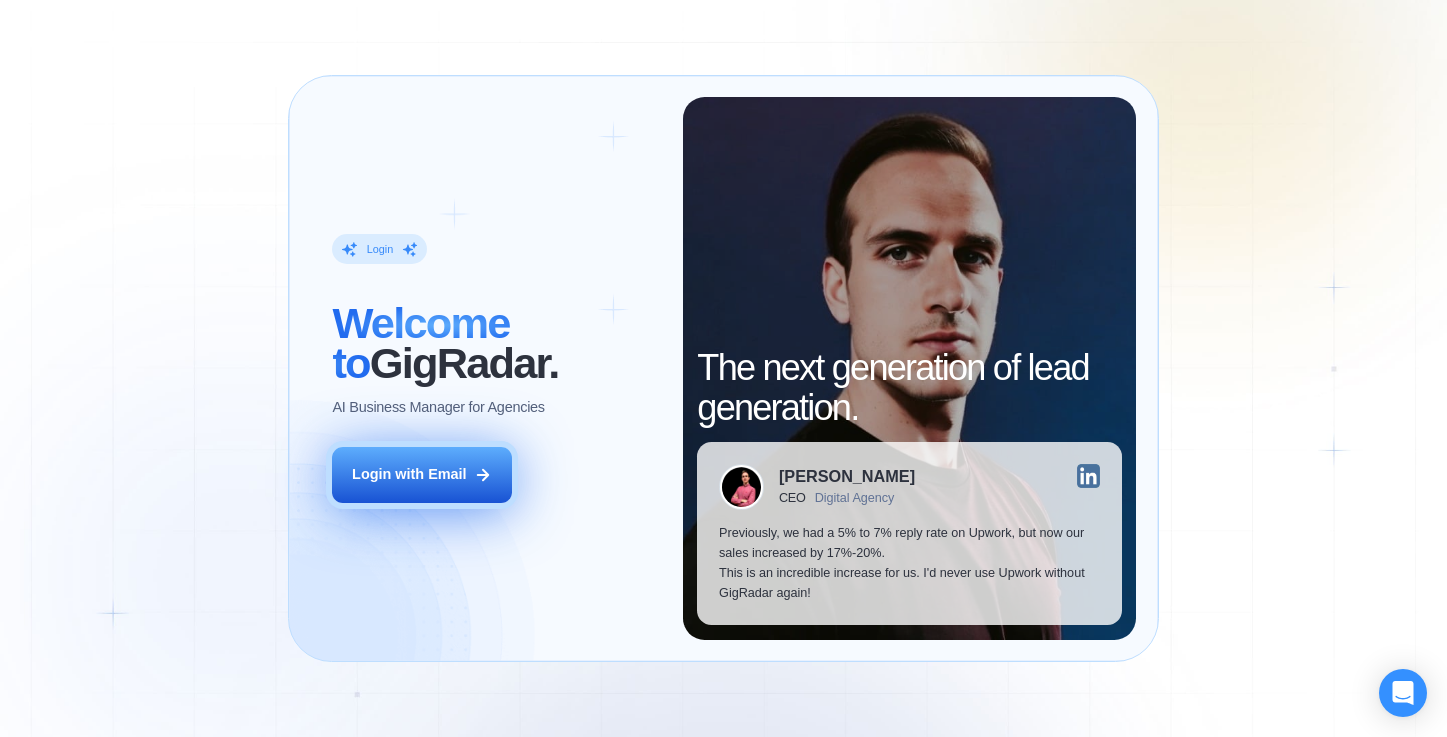 click on "Login with Email" at bounding box center (421, 475) 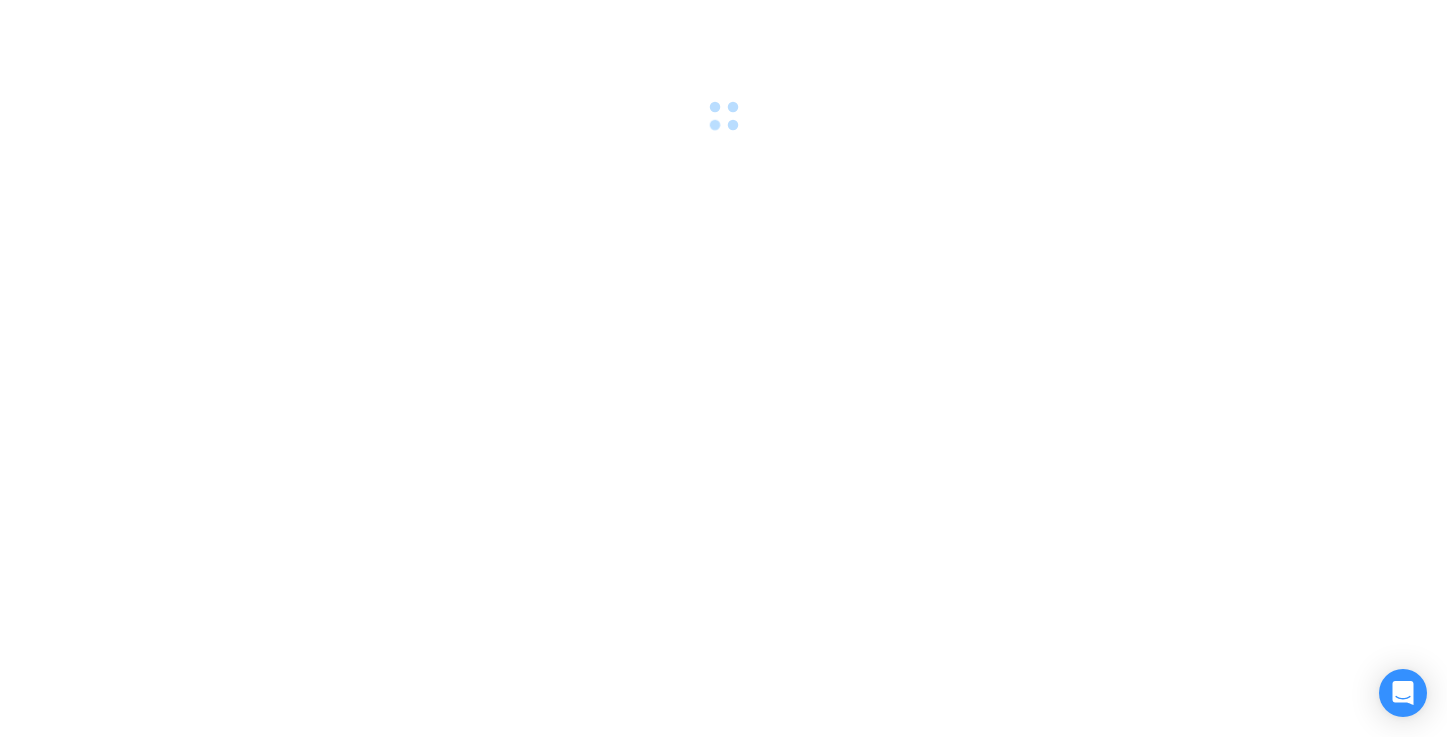 scroll, scrollTop: 0, scrollLeft: 0, axis: both 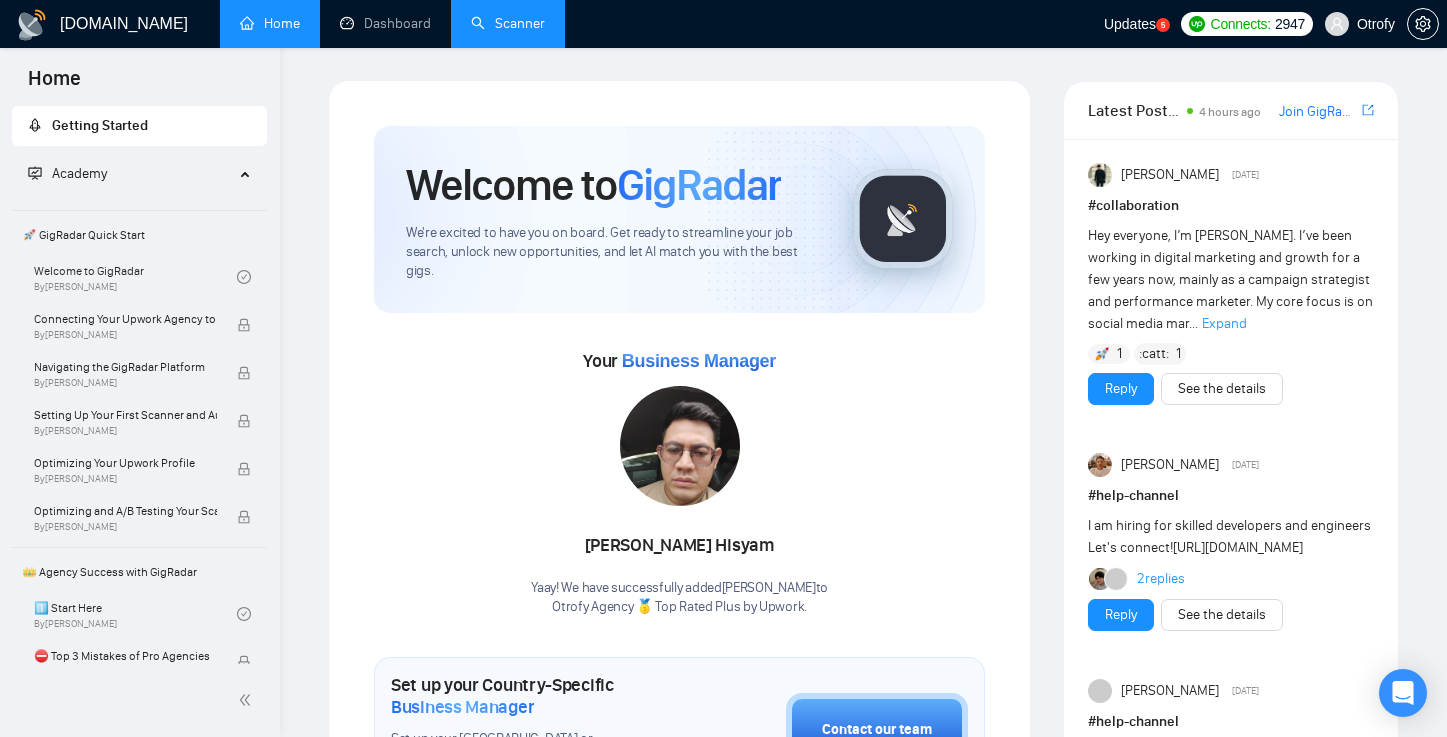 click on "Scanner" at bounding box center (508, 23) 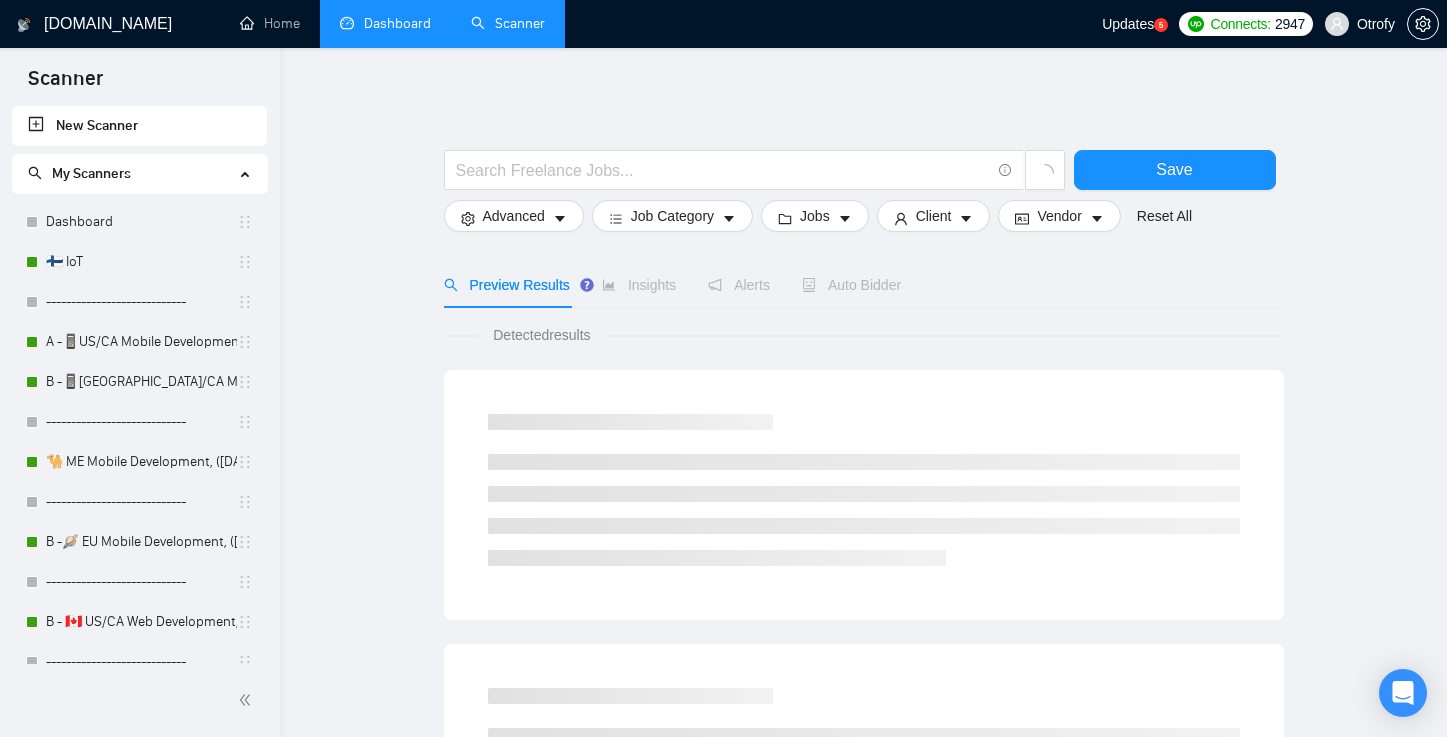 click on "Dashboard" at bounding box center (385, 23) 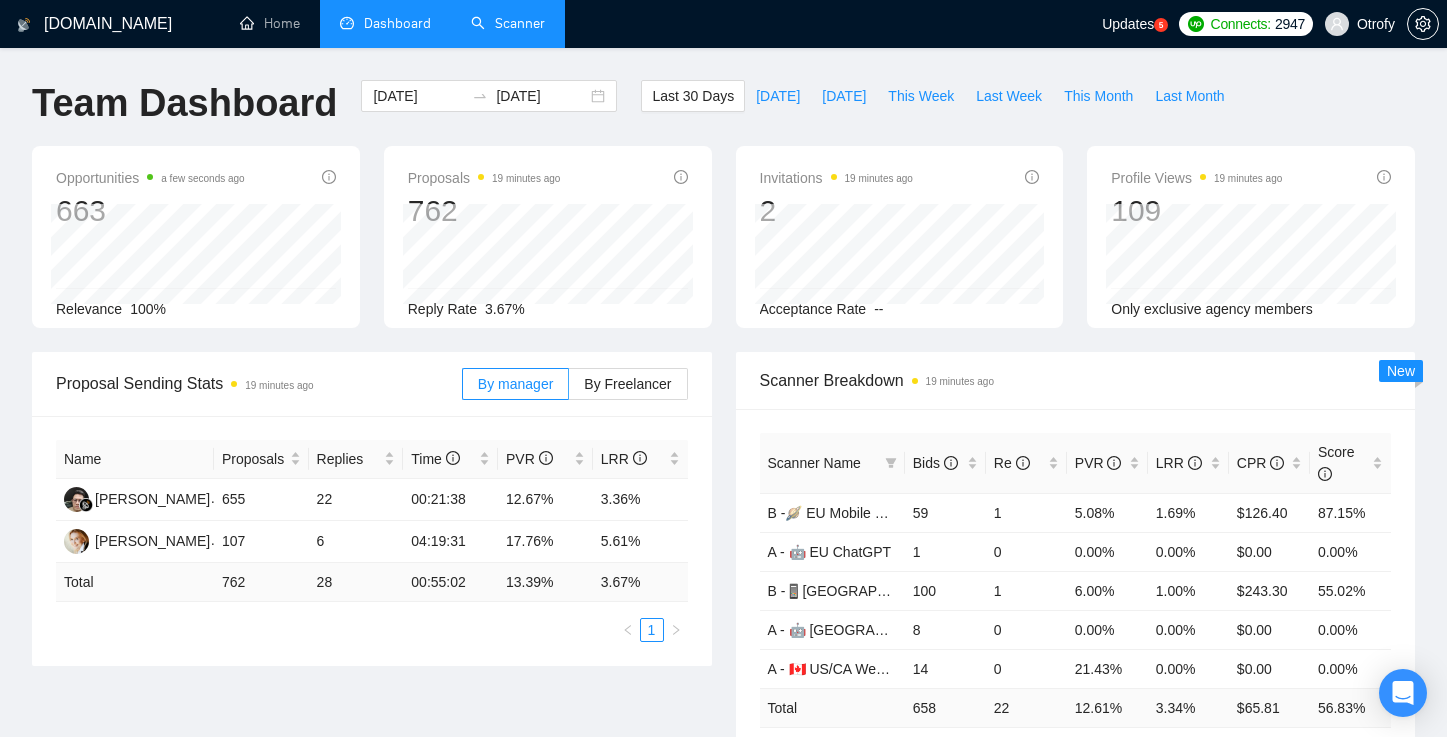 click on "Opportunities a few seconds ago 663   Relevance 100%" at bounding box center [196, 237] 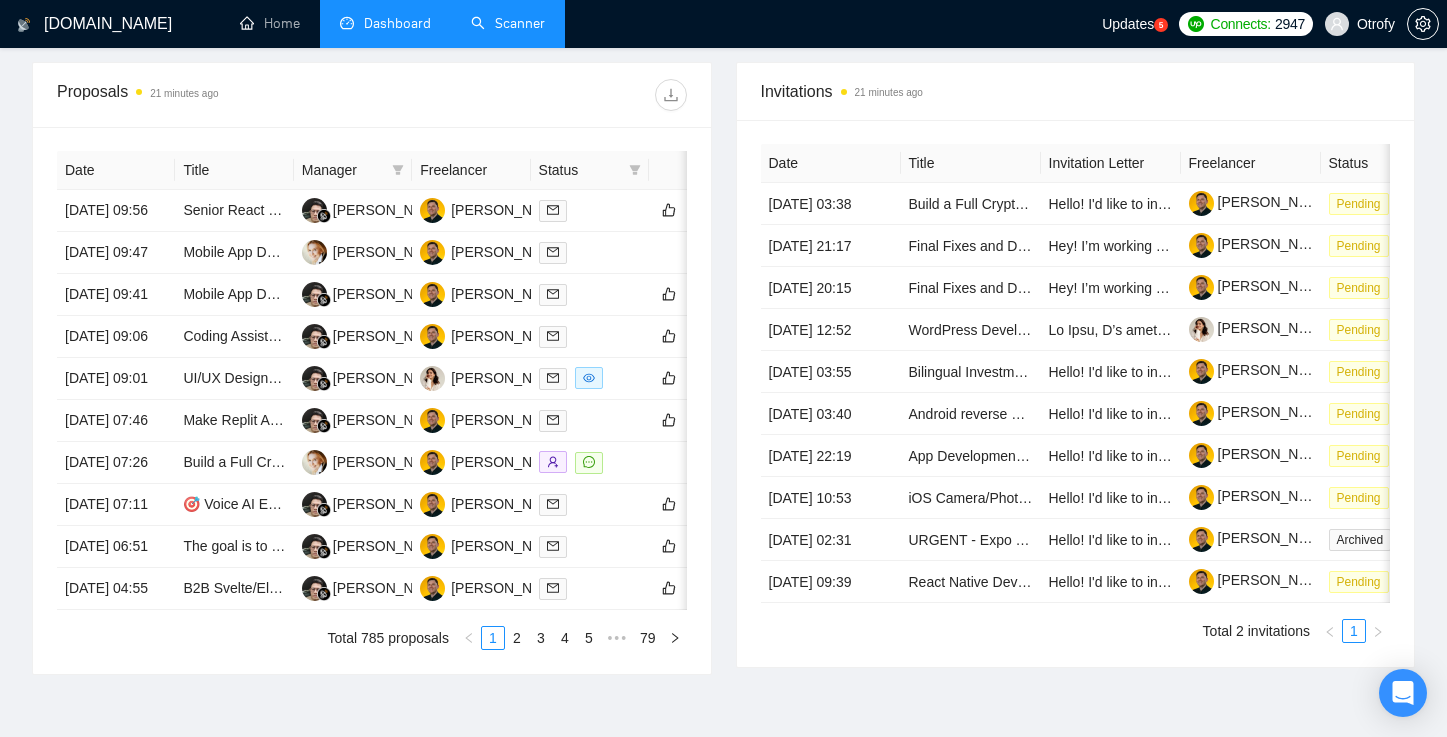 scroll, scrollTop: 755, scrollLeft: 0, axis: vertical 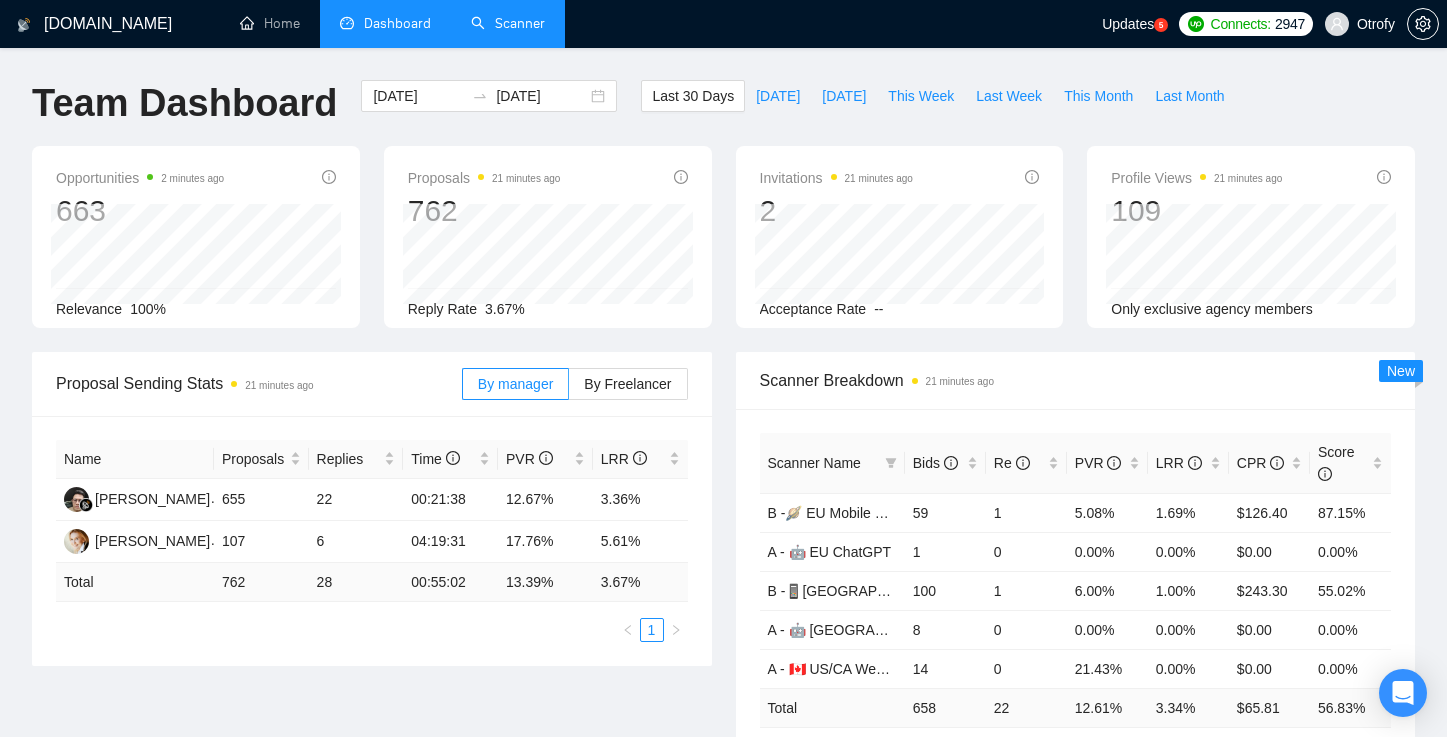 click on "Scanner" at bounding box center [508, 23] 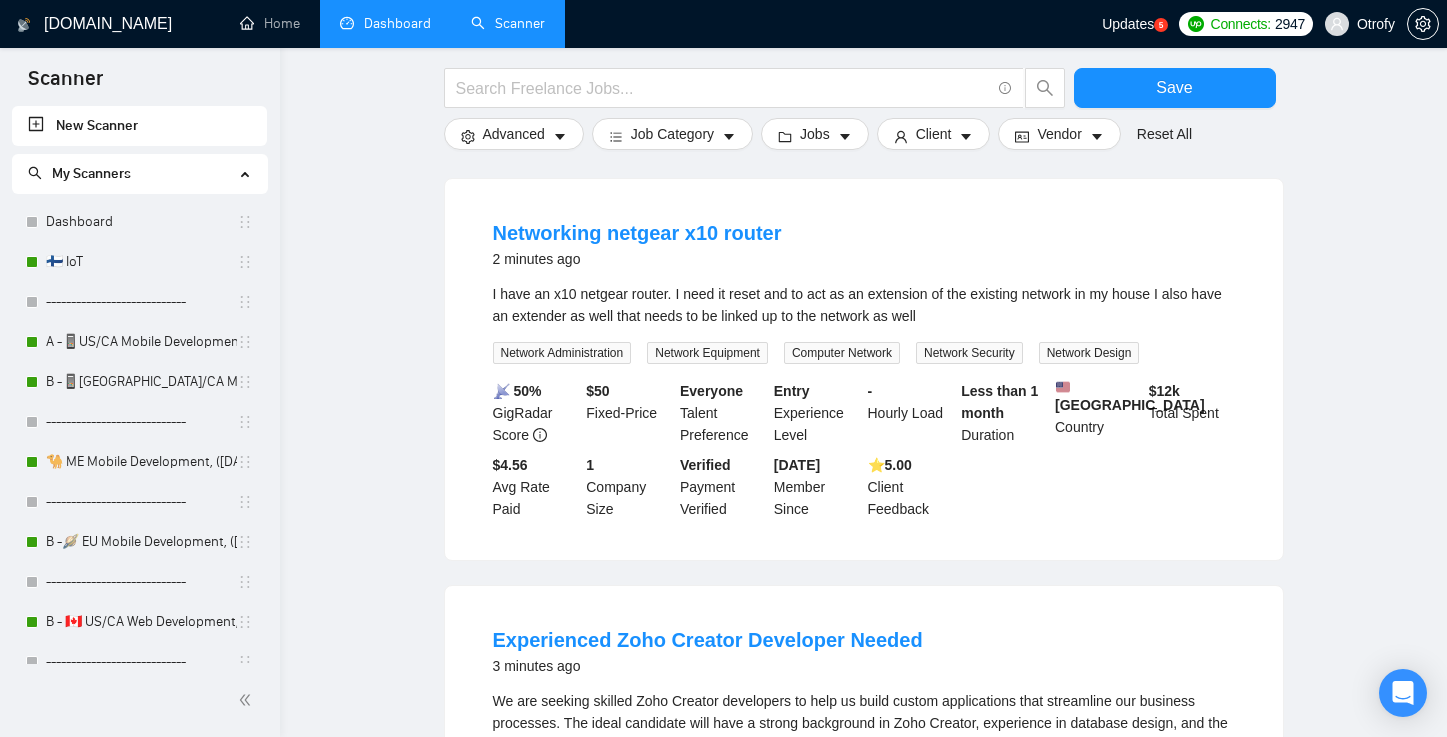 scroll, scrollTop: 636, scrollLeft: 0, axis: vertical 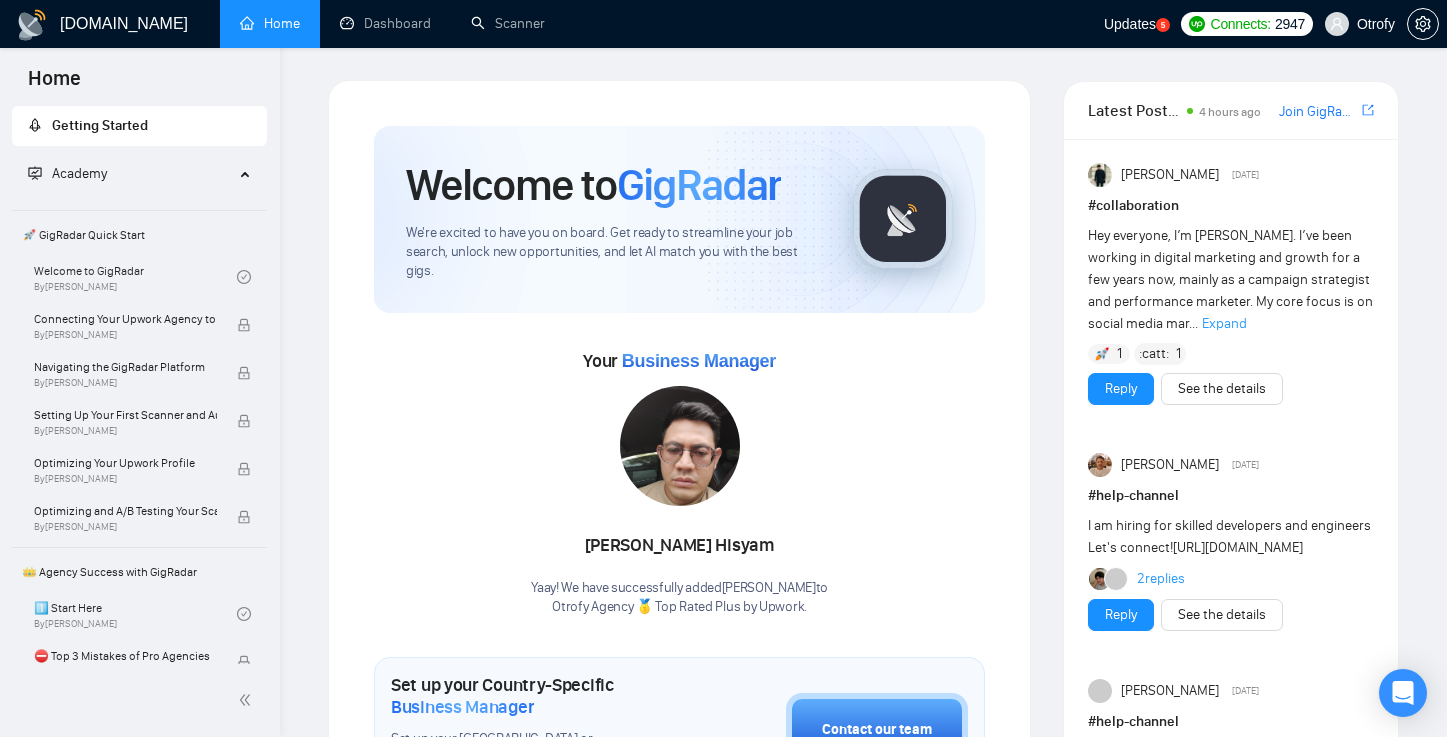 click on "Updates" at bounding box center [1130, 24] 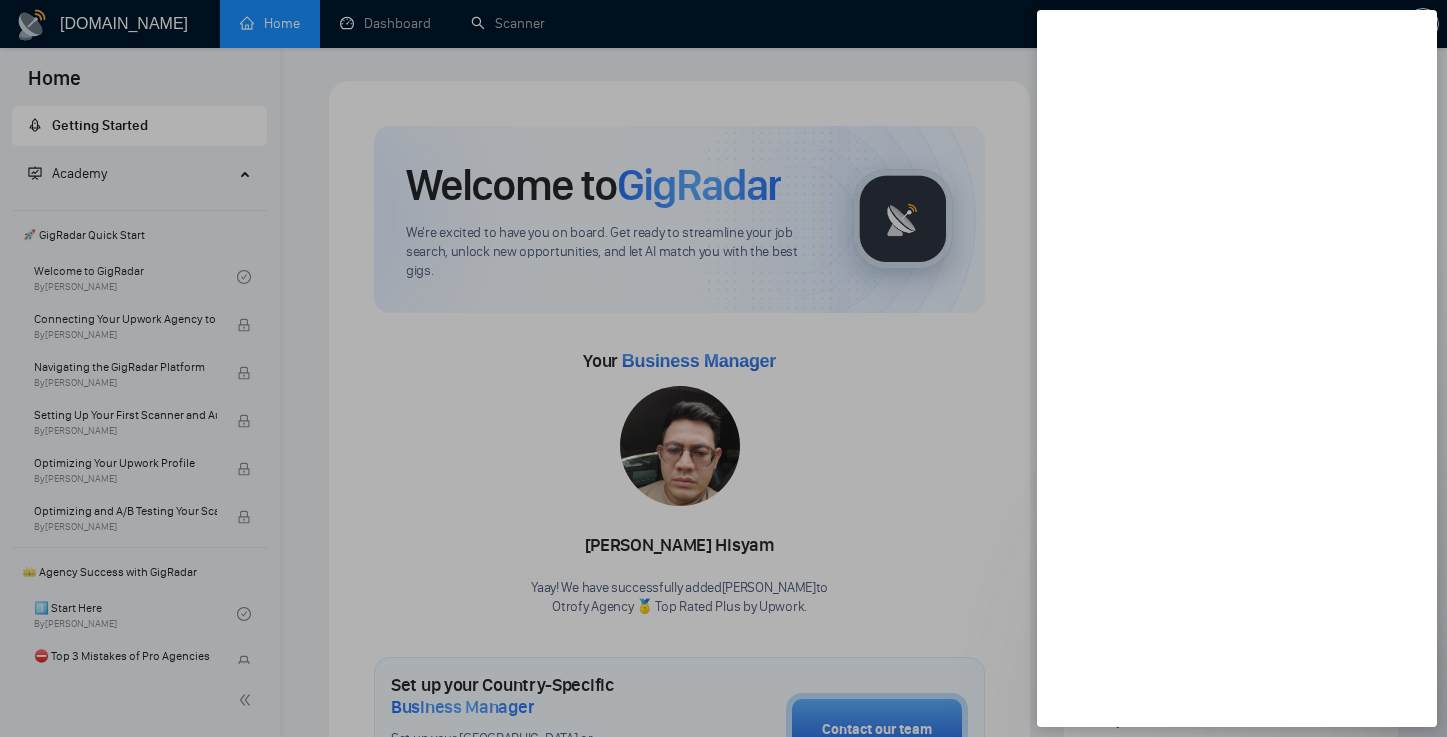 scroll, scrollTop: 0, scrollLeft: 0, axis: both 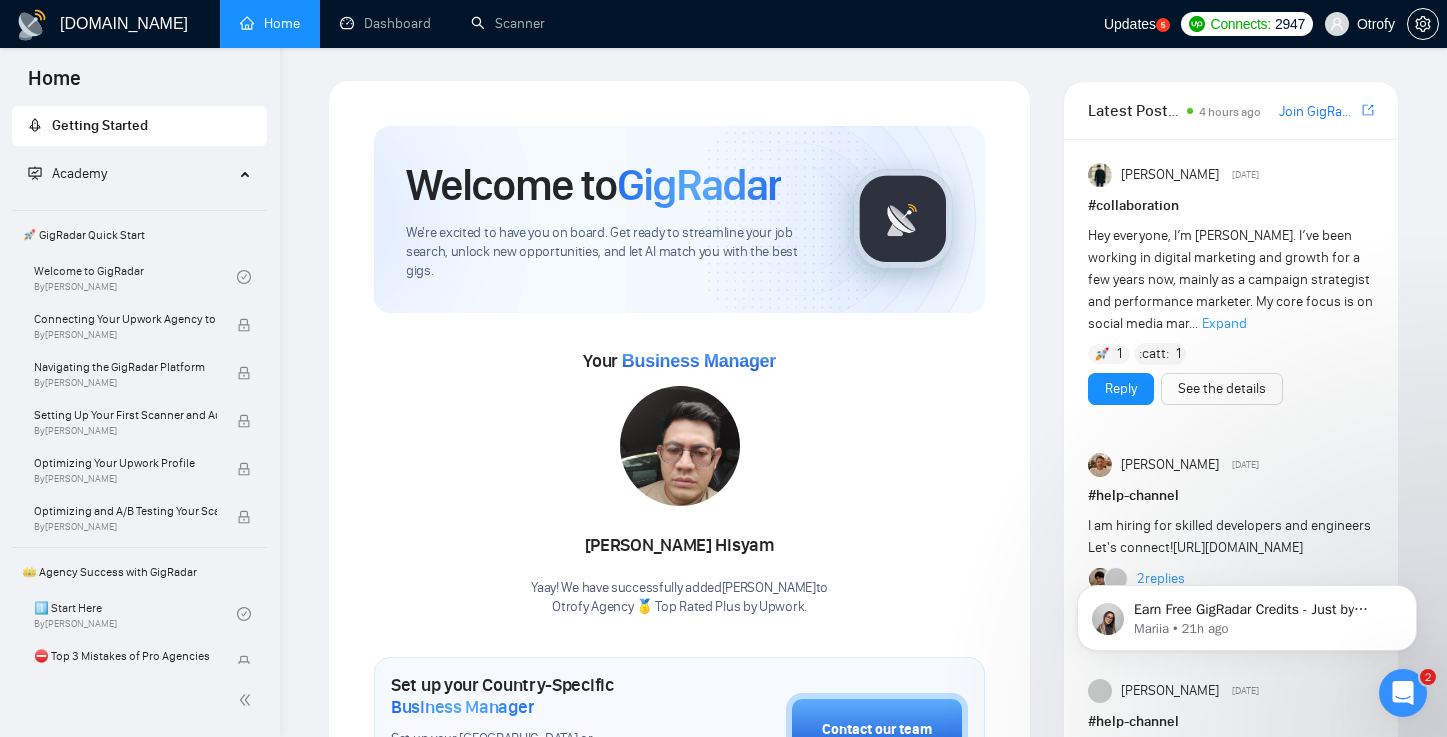click on "Welcome to  GigRadar We're excited to have you on board. Get ready to streamline your job search, unlock new opportunities, and let AI match you with the best gigs. Your   Business Manager Delly Faizal   Hisyam Yaay! We have successfully added  Delly Faizal Hisyam  to   Otrofy Agency 🥇 Top Rated Plus by Upwork . Set up your Country-Specific  Business Manager Set up your United States or United Kingdom Business Manager to access country-specific opportunities. Contact our team GigRadar Automation Set Up a   Scanner Enable the scanner for AI matching and real-time job alerts. Enable   Opportunity Alerts Keep updated on top matches and new jobs. Enable   Automatic Proposal Send Never miss any opportunities. GigRadar Community Join GigRadar   Community Connect with the GigRadar Slack Community for updates, job opportunities, partnerships, and support. Make your   First Post Make your first post on GigRadar community. Level Up Your Skill Explore   Academy Open the Academy and open the first lesson." at bounding box center [679, 809] 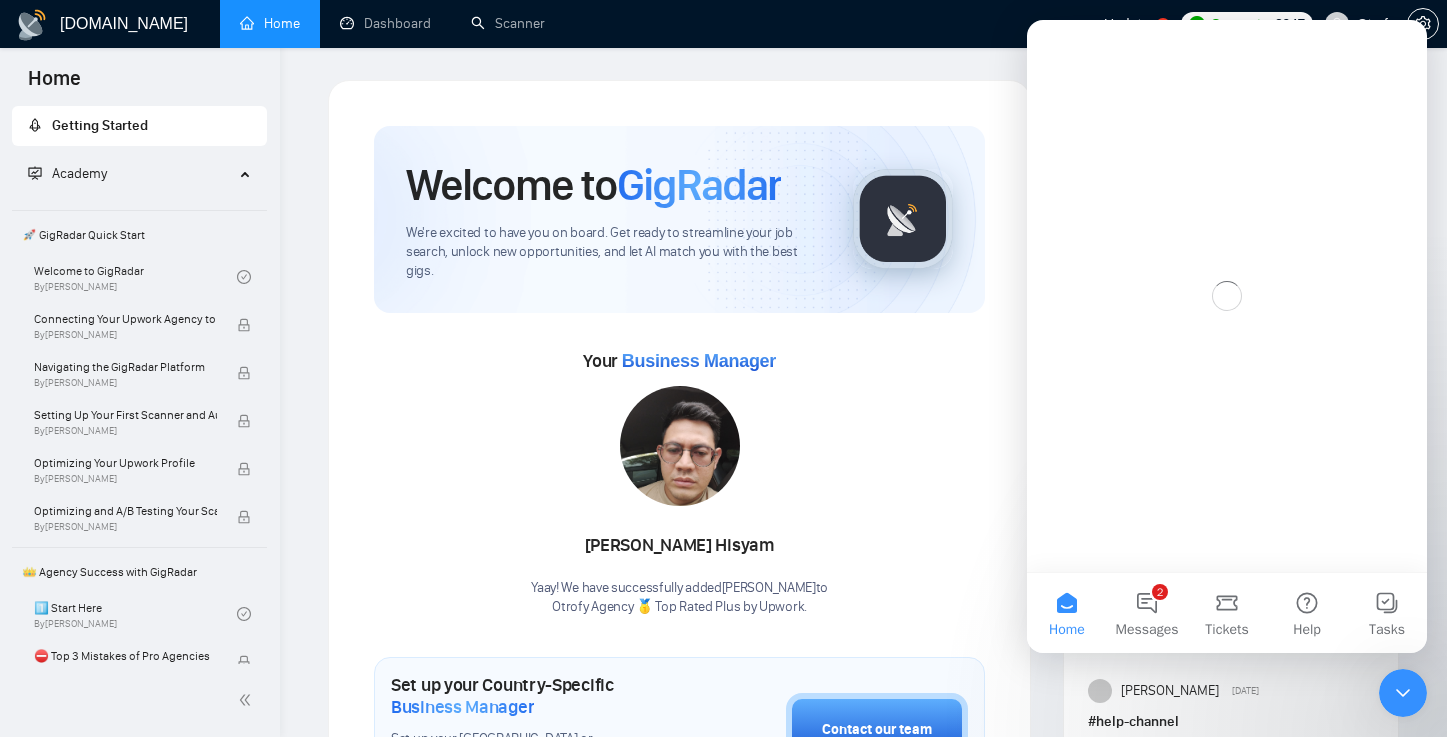 scroll, scrollTop: 0, scrollLeft: 0, axis: both 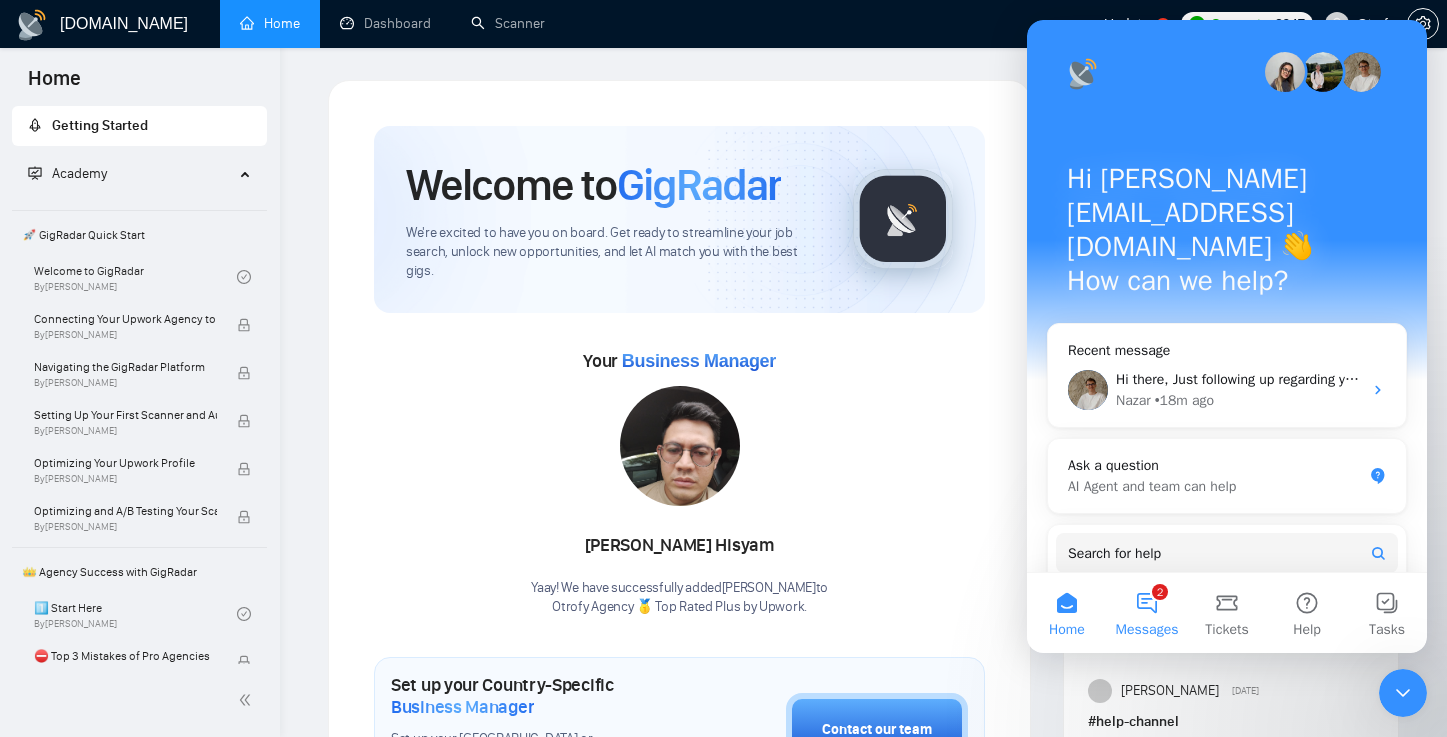 click on "2 Messages" at bounding box center (1147, 613) 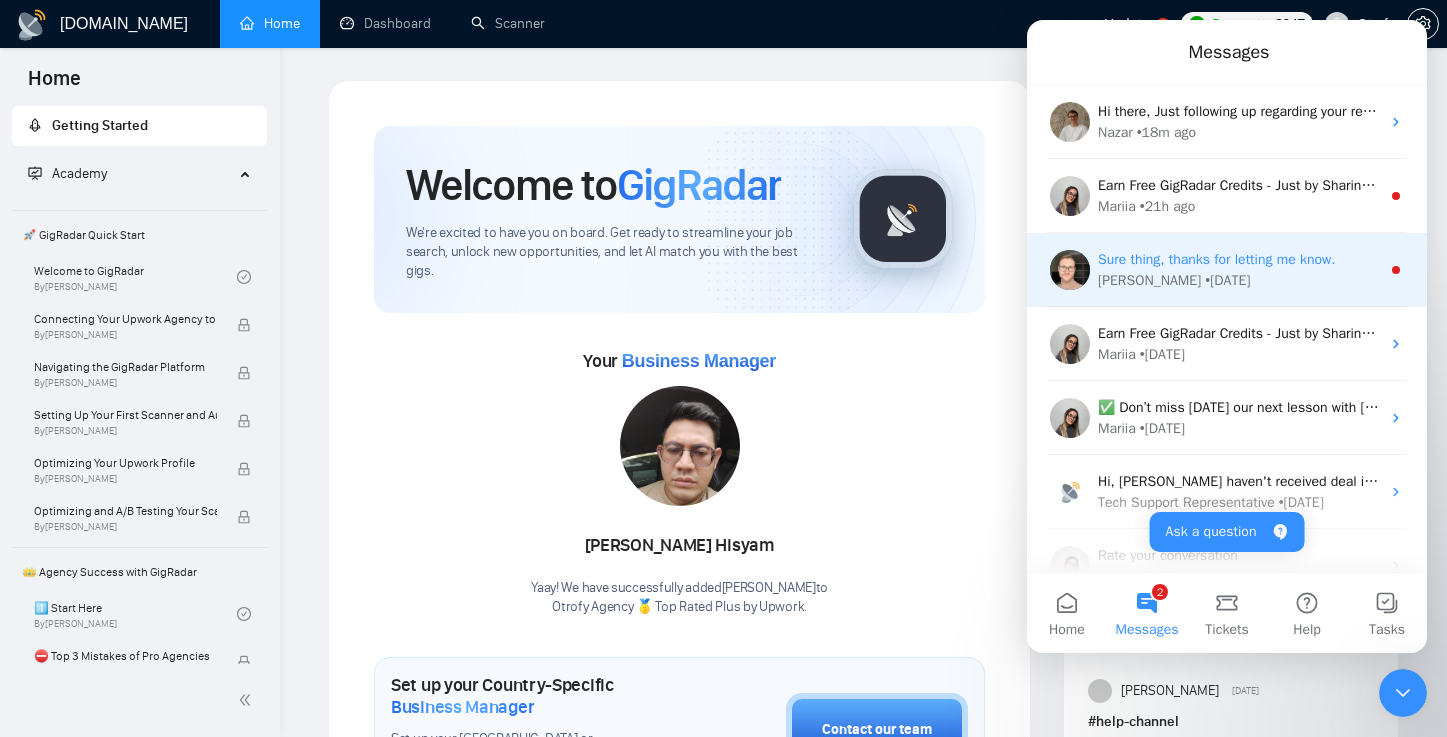 click on "Dmytro •  2d ago" at bounding box center (1239, 280) 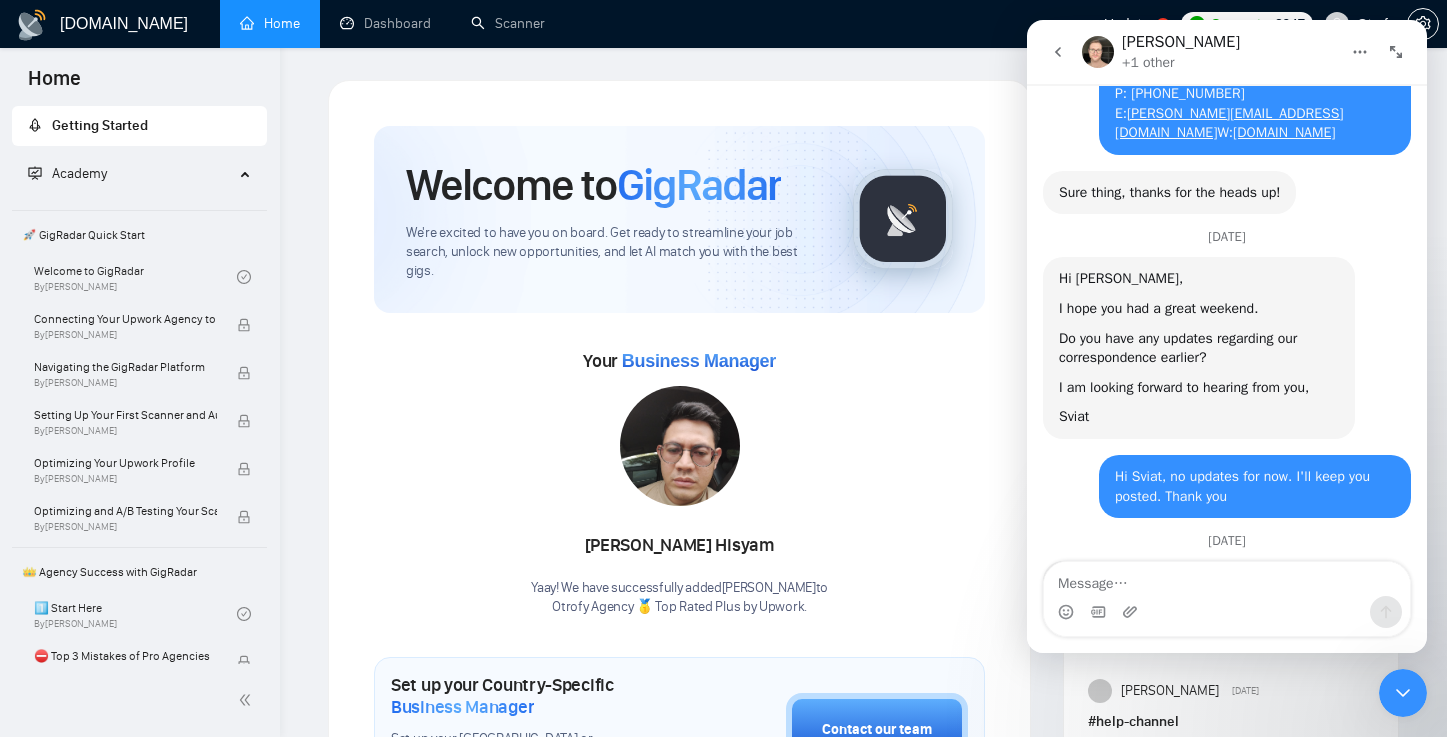 scroll, scrollTop: 3549, scrollLeft: 0, axis: vertical 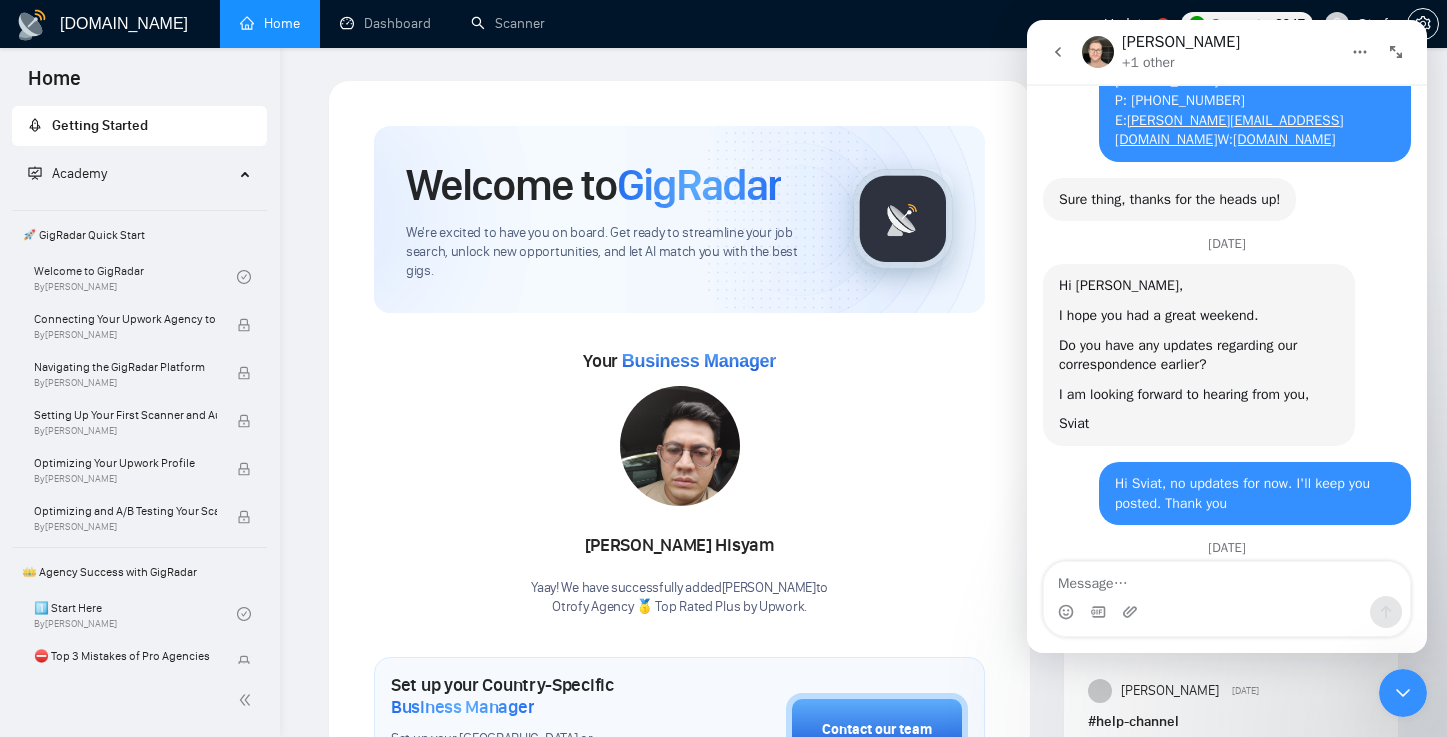 click 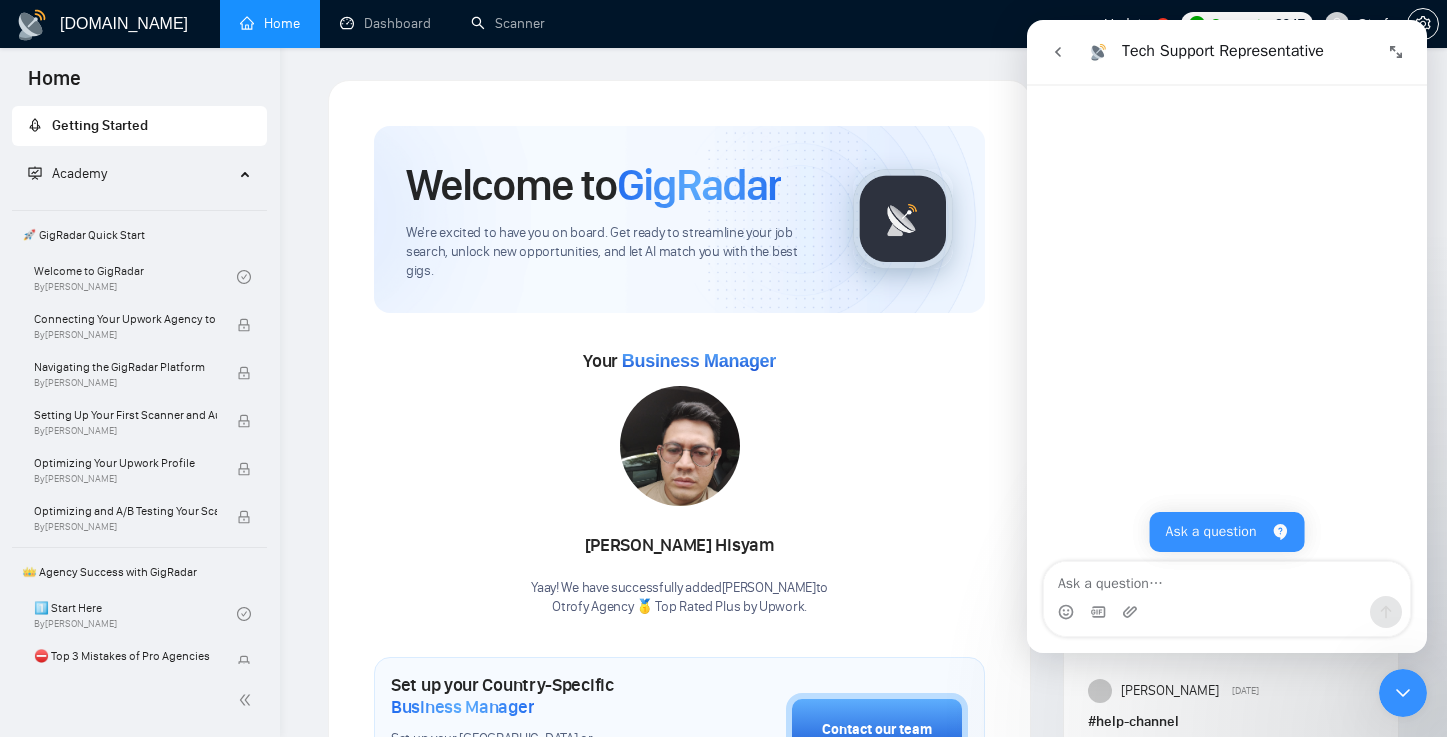 scroll, scrollTop: 0, scrollLeft: 0, axis: both 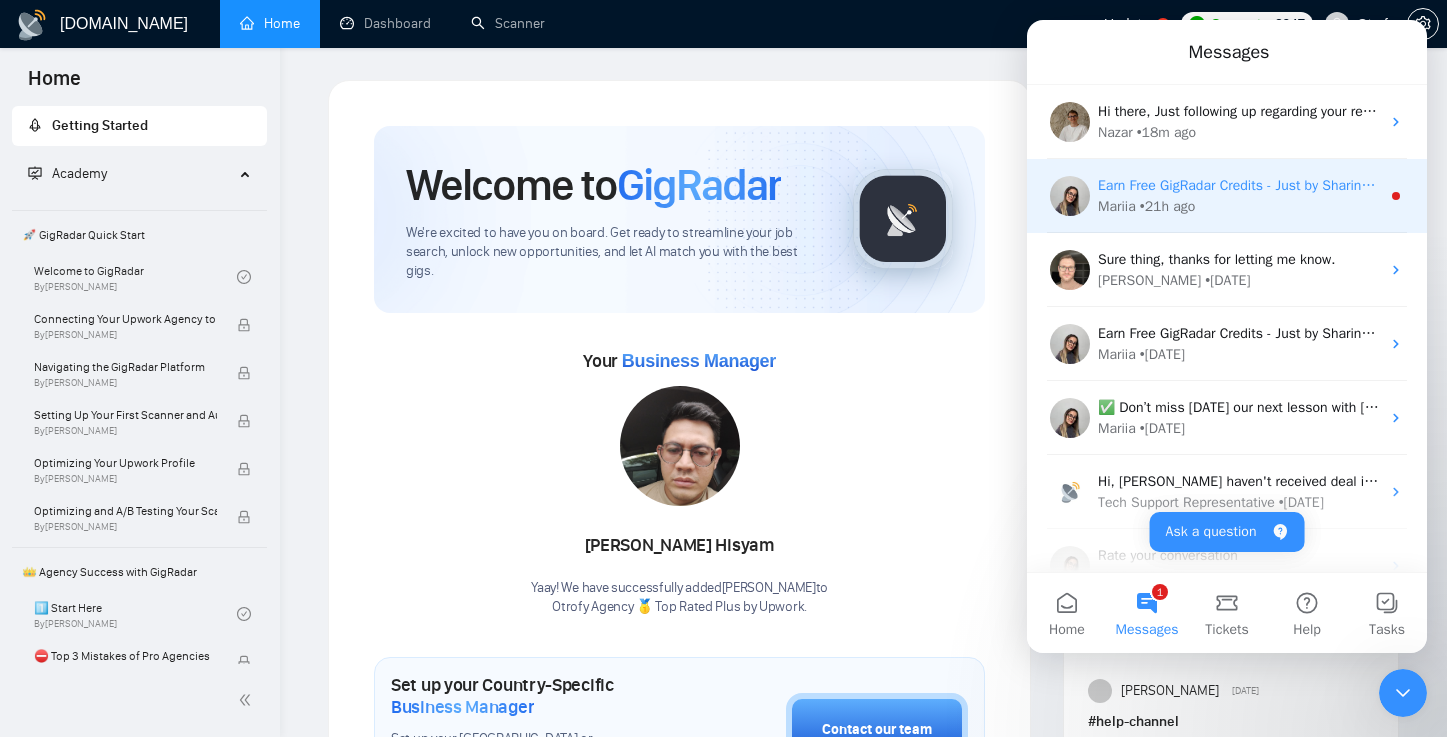 click on "Mariia" at bounding box center [1117, 206] 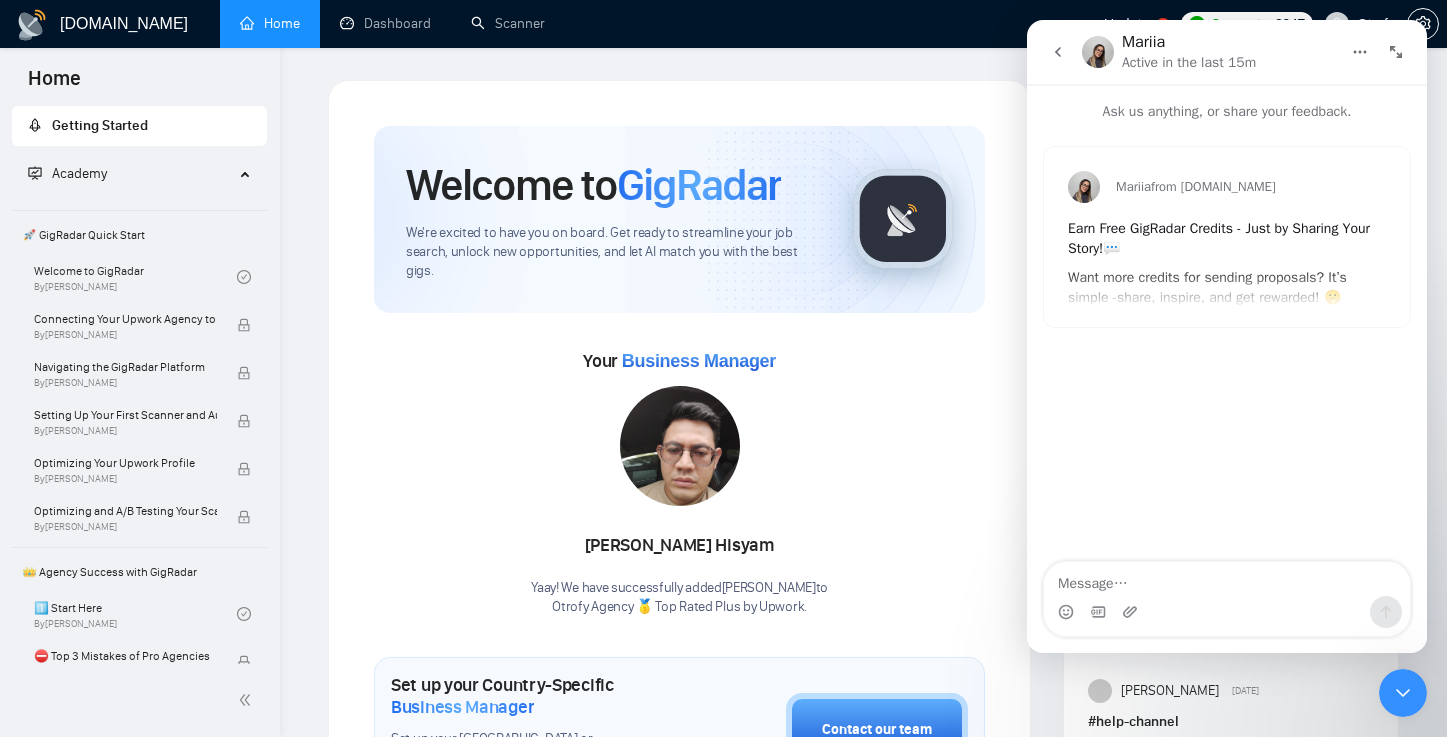 click on "Mariia  from GigRadar.io Earn Free GigRadar Credits - Just by Sharing Your Story!  💬 Want more credits for sending proposals? It’s simple -  share, inspire, and get rewarded! 🤫 Here’s how you can earn free credits: Introduce yourself  in the  #intros  channel of the  GigRadar Upwork Community  and grab  +20 credits  for sending bids. Post your success story  (closed projects, high LRR, etc.) in the  #general  channel and claim  +50 credits  for sending bids. Why? GigRadar is building a powerful network of freelancers and agencies.  We want you to make valuable connections, showcase your wins, and inspire others while getting rewarded!  🚀 Not a member yet? Join our Slack community now 👉  Join Slack Community Claiming your credits is easy: Reply to this message with a  screenshot of your post , and our Tech Support Team will instantly top up your credits! 💸" at bounding box center [1227, 237] 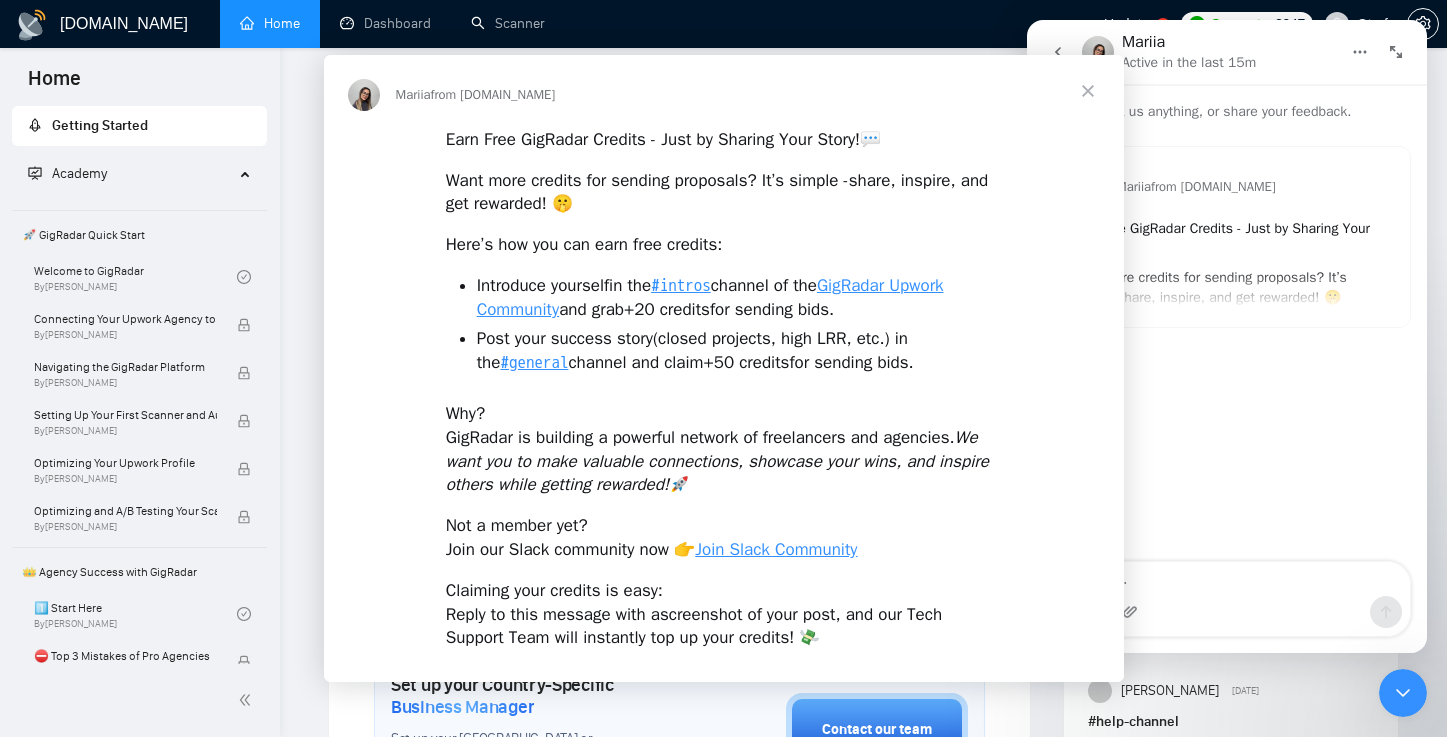 scroll, scrollTop: 0, scrollLeft: 0, axis: both 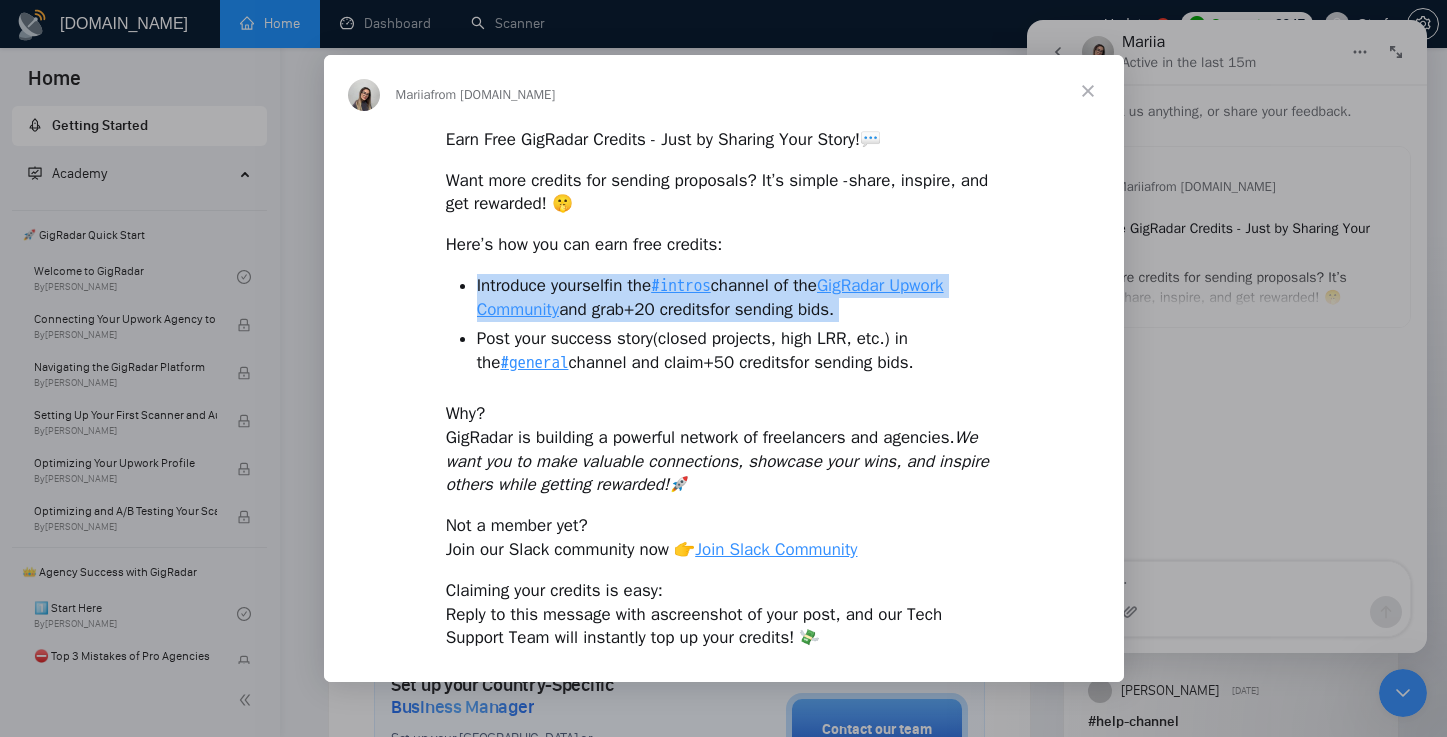 drag, startPoint x: 424, startPoint y: 278, endPoint x: 419, endPoint y: 338, distance: 60.207973 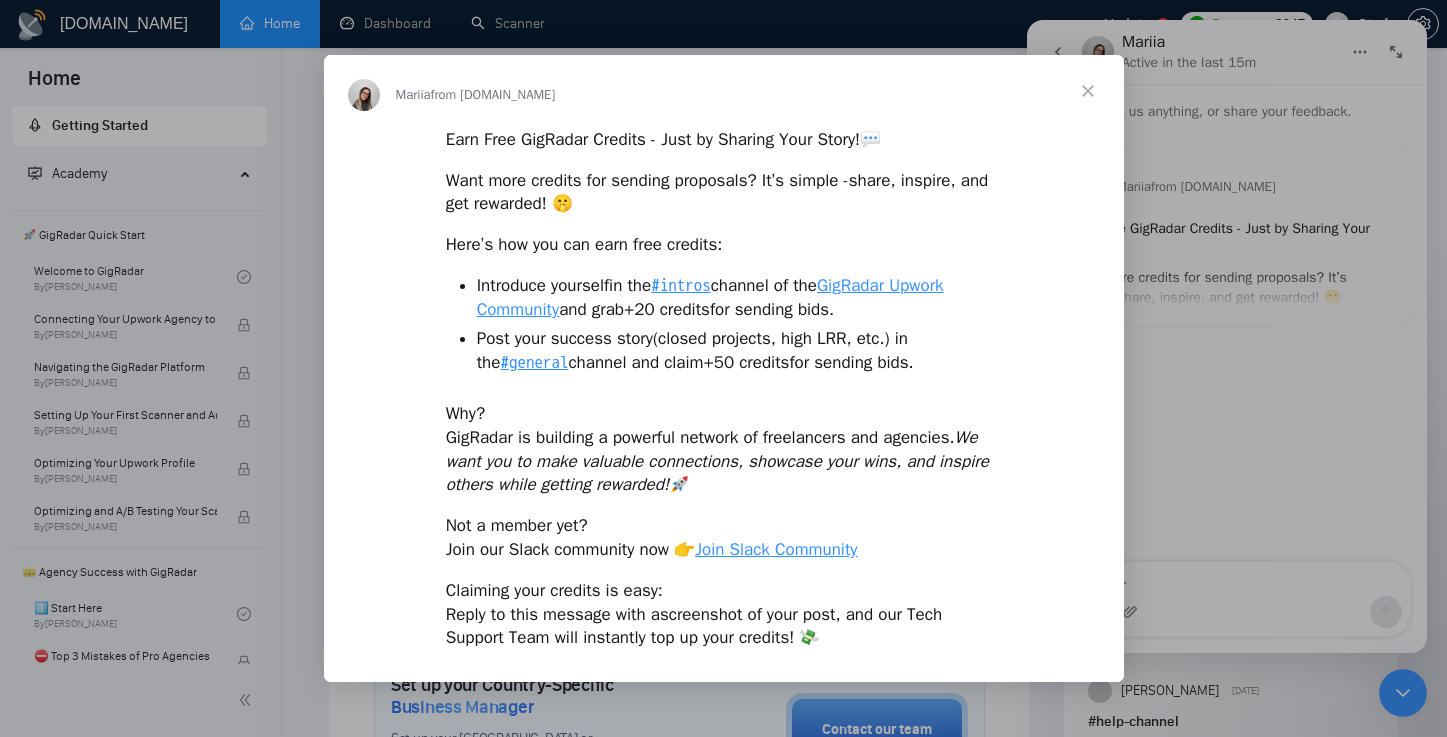 click on "Earn Free GigRadar Credits - Just by Sharing Your Story!  💬 Want more credits for sending proposals? It’s simple -  share, inspire, and get rewarded! 🤫 Here’s how you can earn free credits: Introduce yourself  in the  #intros  channel of the  GigRadar Upwork Community  and grab  +20 credits  for sending bids. Post your success story  (closed projects, high LRR, etc.) in the  #general  channel and claim  +50 credits  for sending bids. Why? GigRadar is building a powerful network of freelancers and agencies.  We want you to make valuable connections, showcase your wins, and inspire others while getting rewarded!  🚀 Not a member yet? Join our Slack community now 👉  Join Slack Community Claiming your credits is easy: Reply to this message with a  screenshot of your post , and our Tech Support Team will instantly top up your credits! 💸" at bounding box center (724, 396) 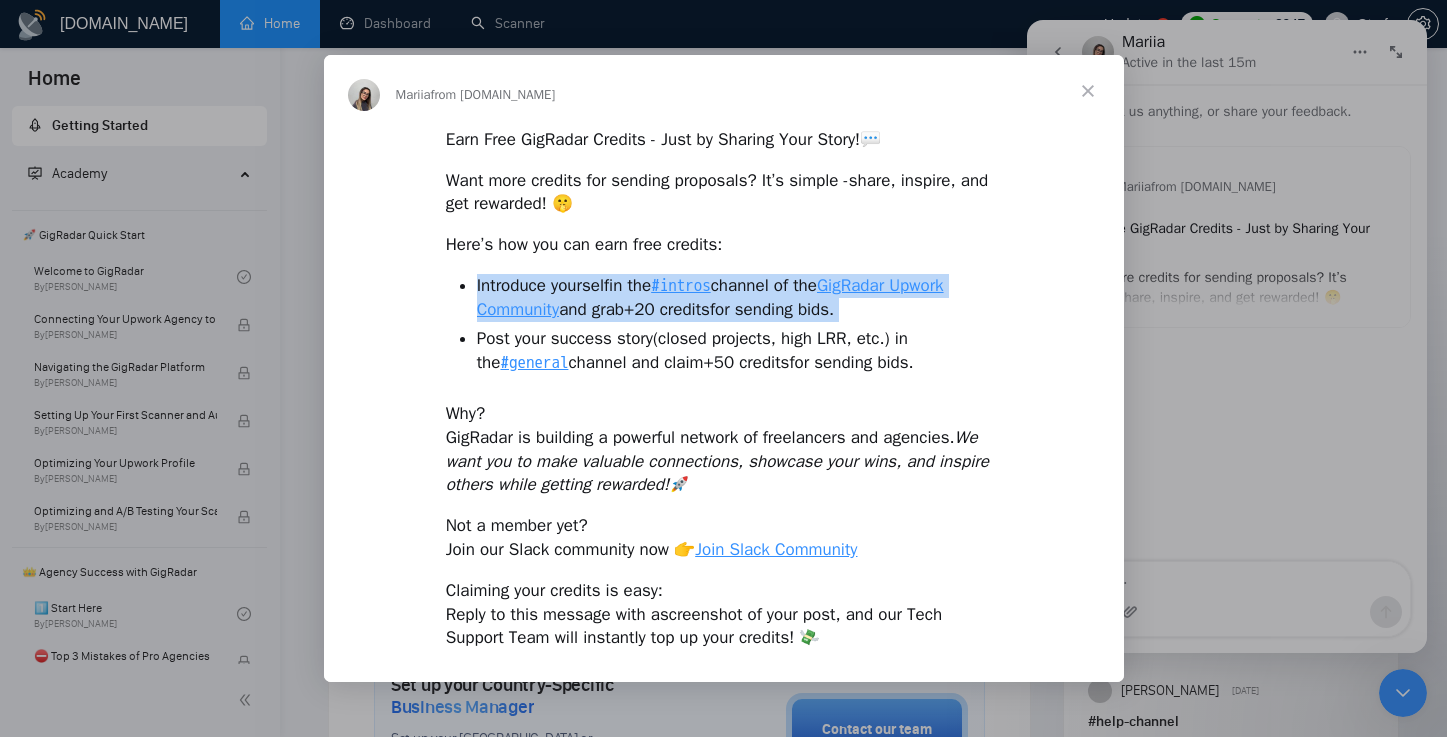 drag, startPoint x: 419, startPoint y: 338, endPoint x: 429, endPoint y: 288, distance: 50.990196 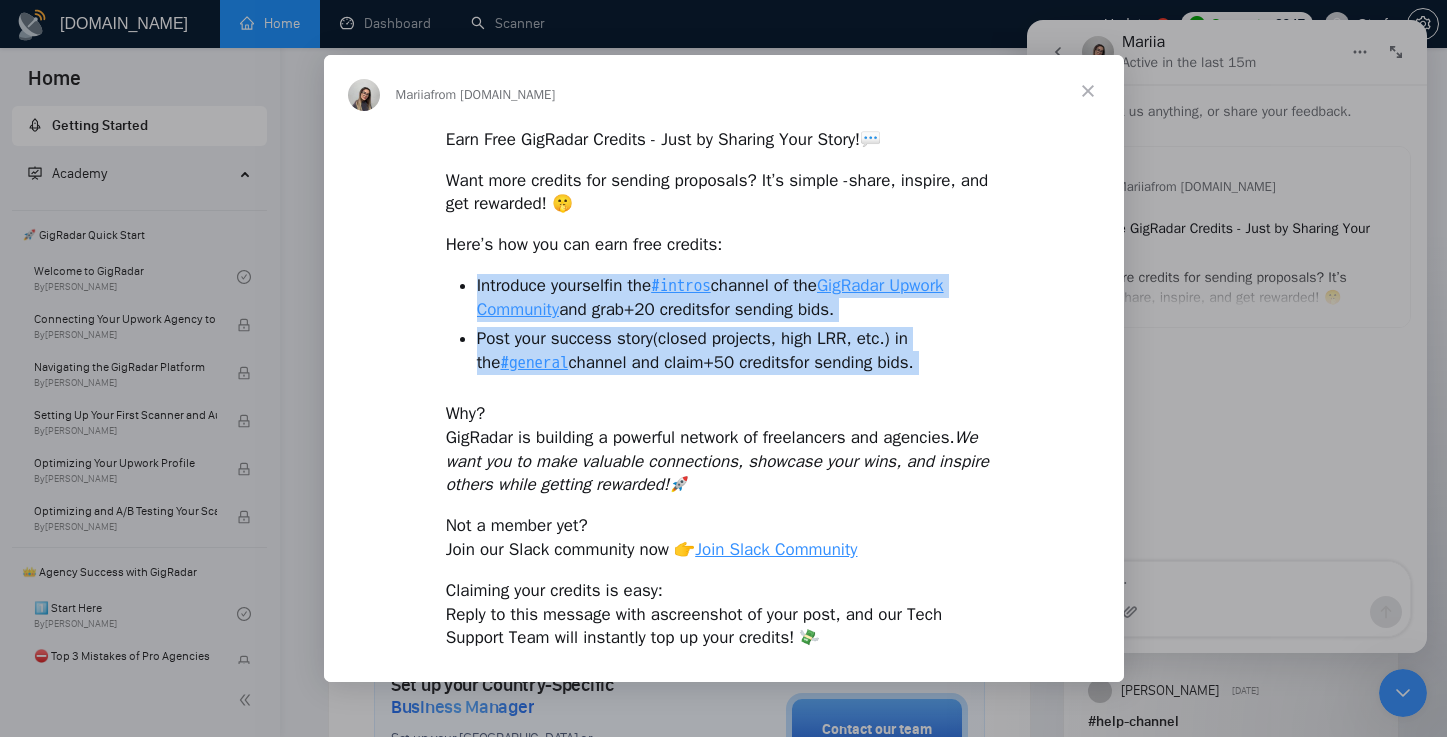 drag, startPoint x: 429, startPoint y: 288, endPoint x: 421, endPoint y: 386, distance: 98.32599 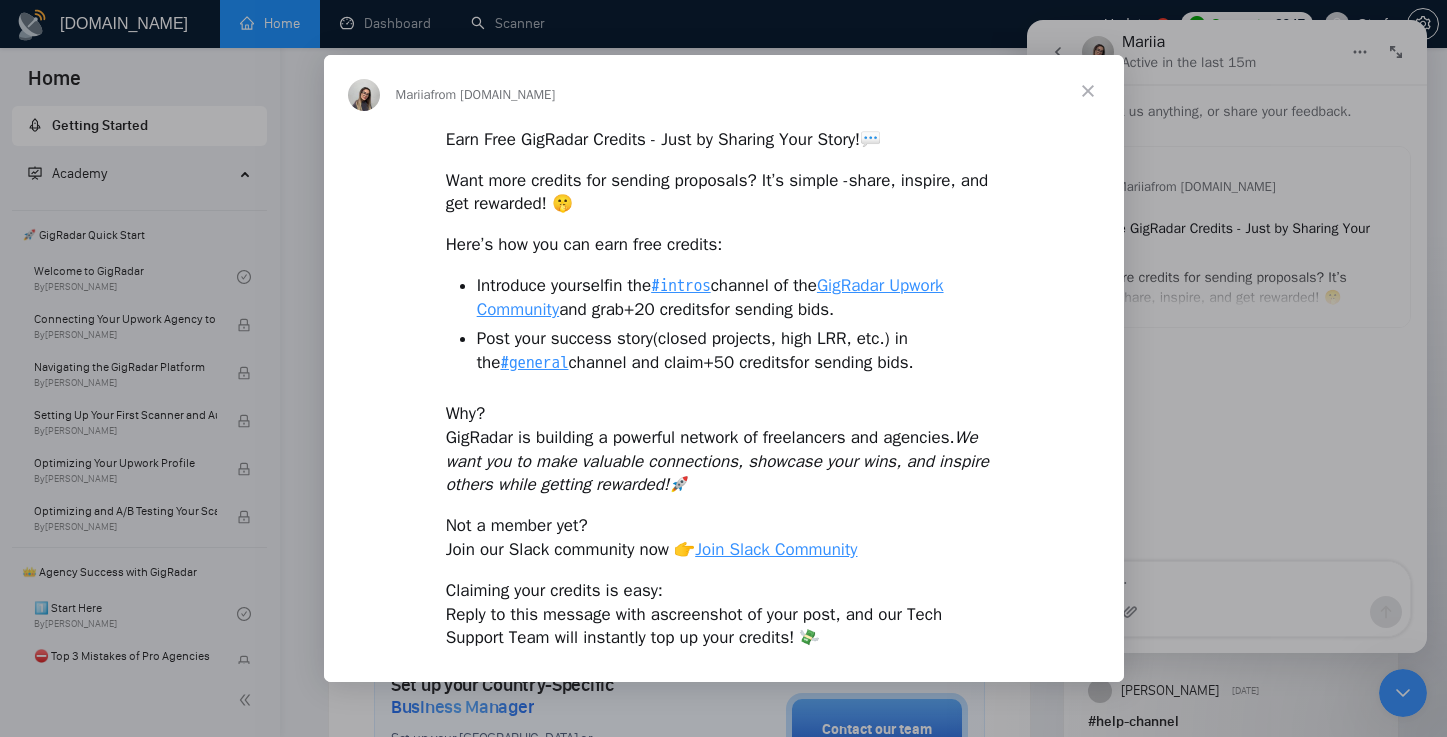 click on "Earn Free GigRadar Credits - Just by Sharing Your Story!  💬 Want more credits for sending proposals? It’s simple -  share, inspire, and get rewarded! 🤫 Here’s how you can earn free credits: Introduce yourself  in the  #intros  channel of the  GigRadar Upwork Community  and grab  +20 credits  for sending bids. Post your success story  (closed projects, high LRR, etc.) in the  #general  channel and claim  +50 credits  for sending bids. Why? GigRadar is building a powerful network of freelancers and agencies.  We want you to make valuable connections, showcase your wins, and inspire others while getting rewarded!  🚀 Not a member yet? Join our Slack community now 👉  Join Slack Community Claiming your credits is easy: Reply to this message with a  screenshot of your post , and our Tech Support Team will instantly top up your credits! 💸" at bounding box center [724, 396] 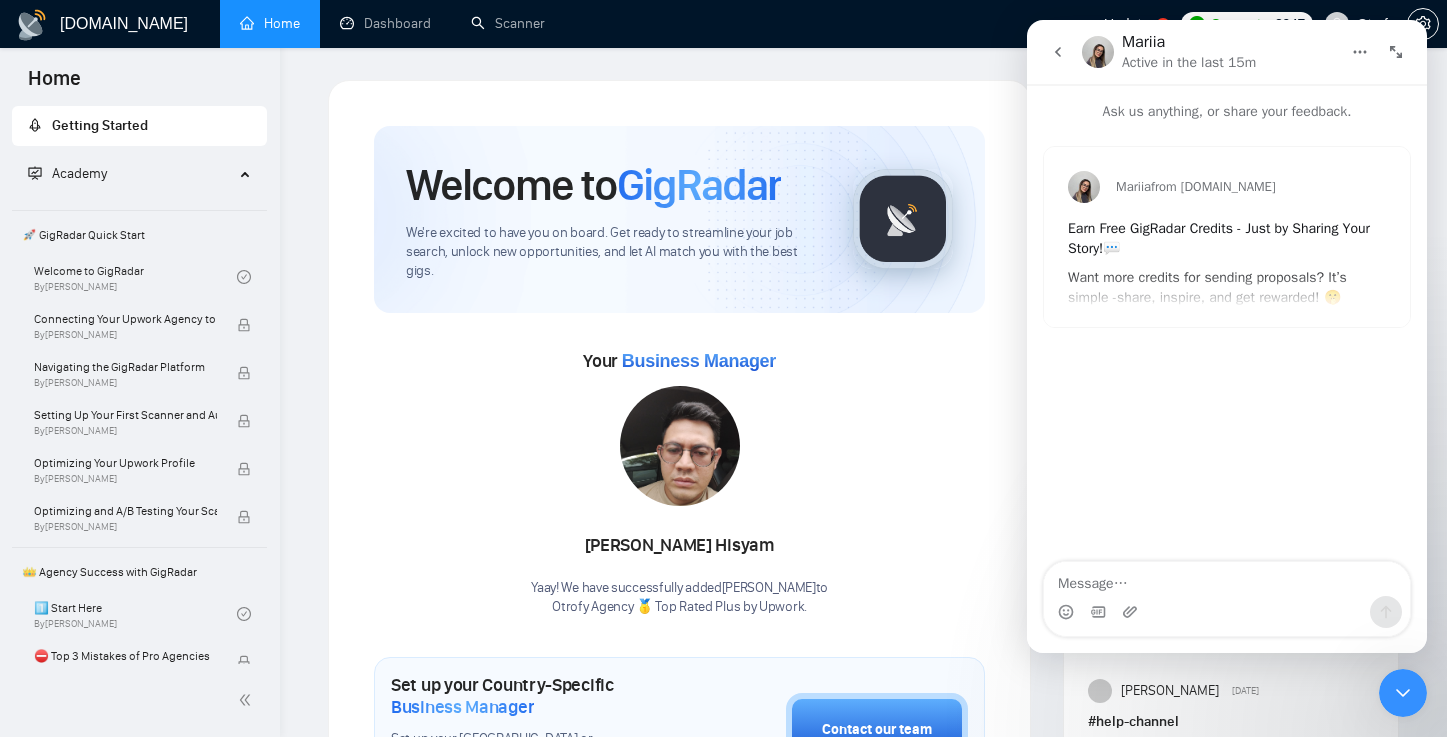 click 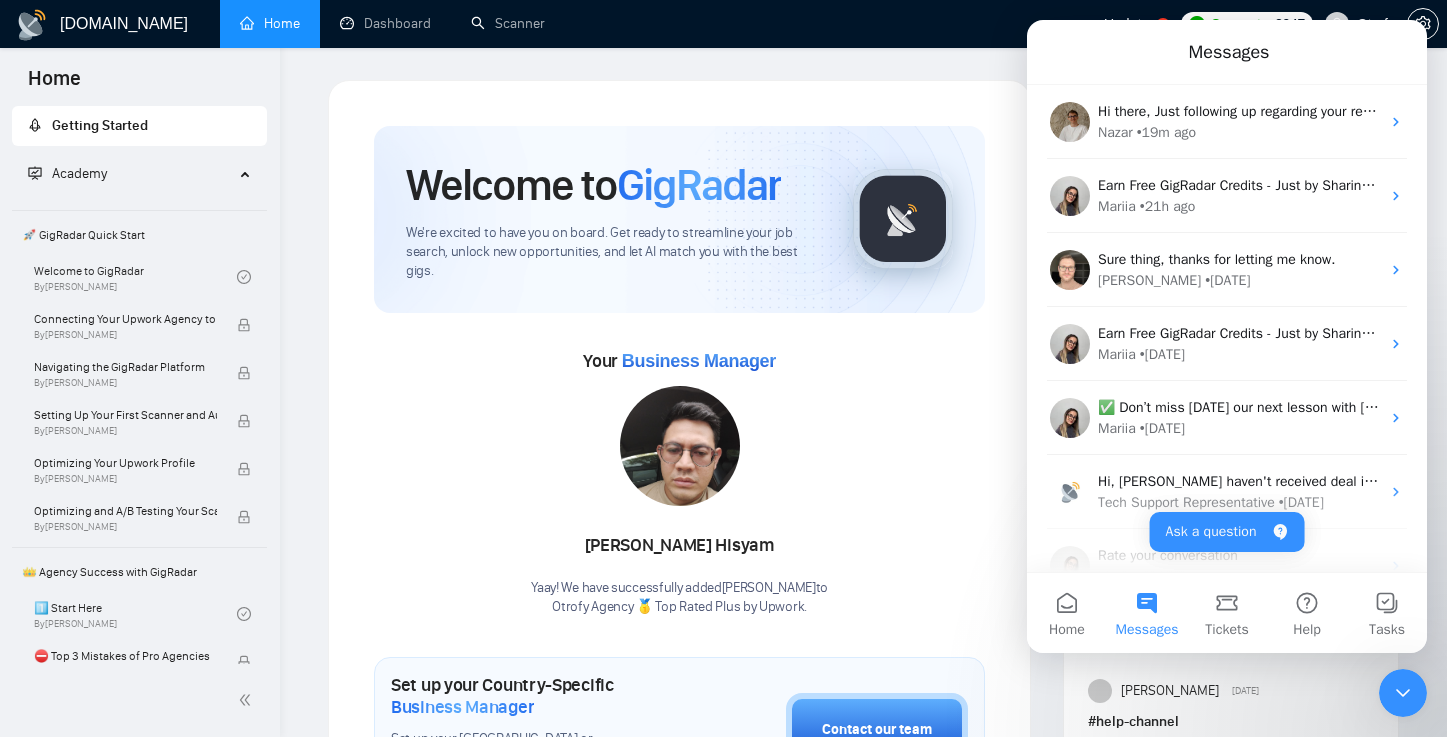 click at bounding box center (1403, 693) 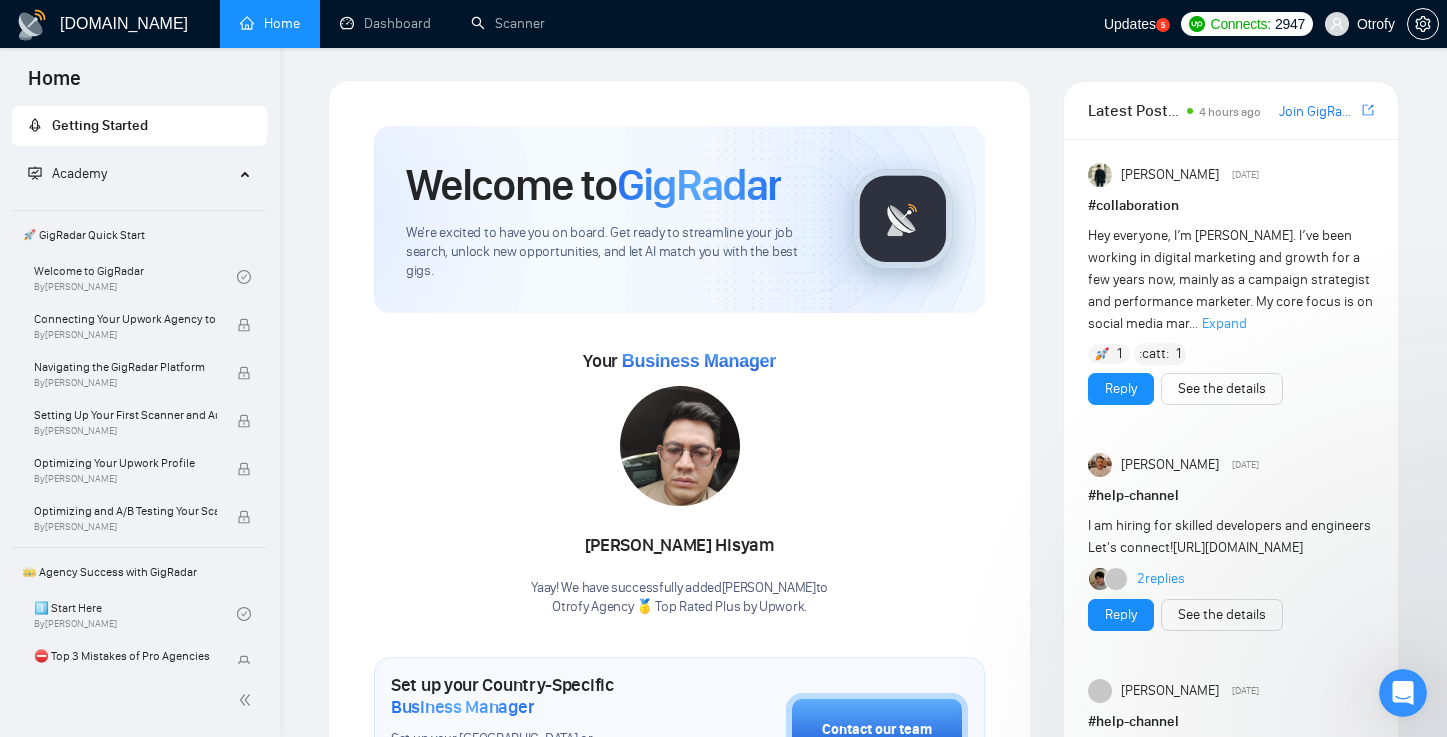 scroll, scrollTop: 0, scrollLeft: 0, axis: both 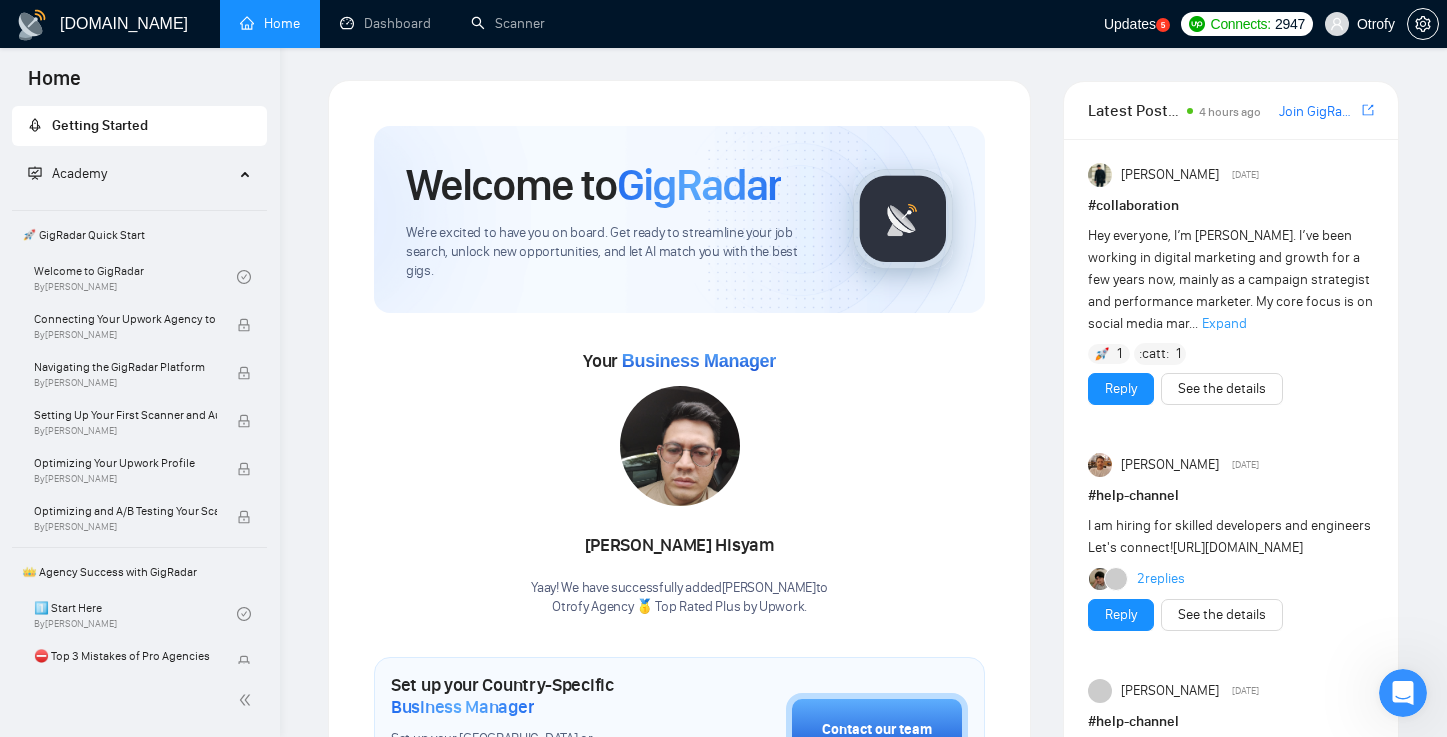 click on "Updates" at bounding box center [1130, 24] 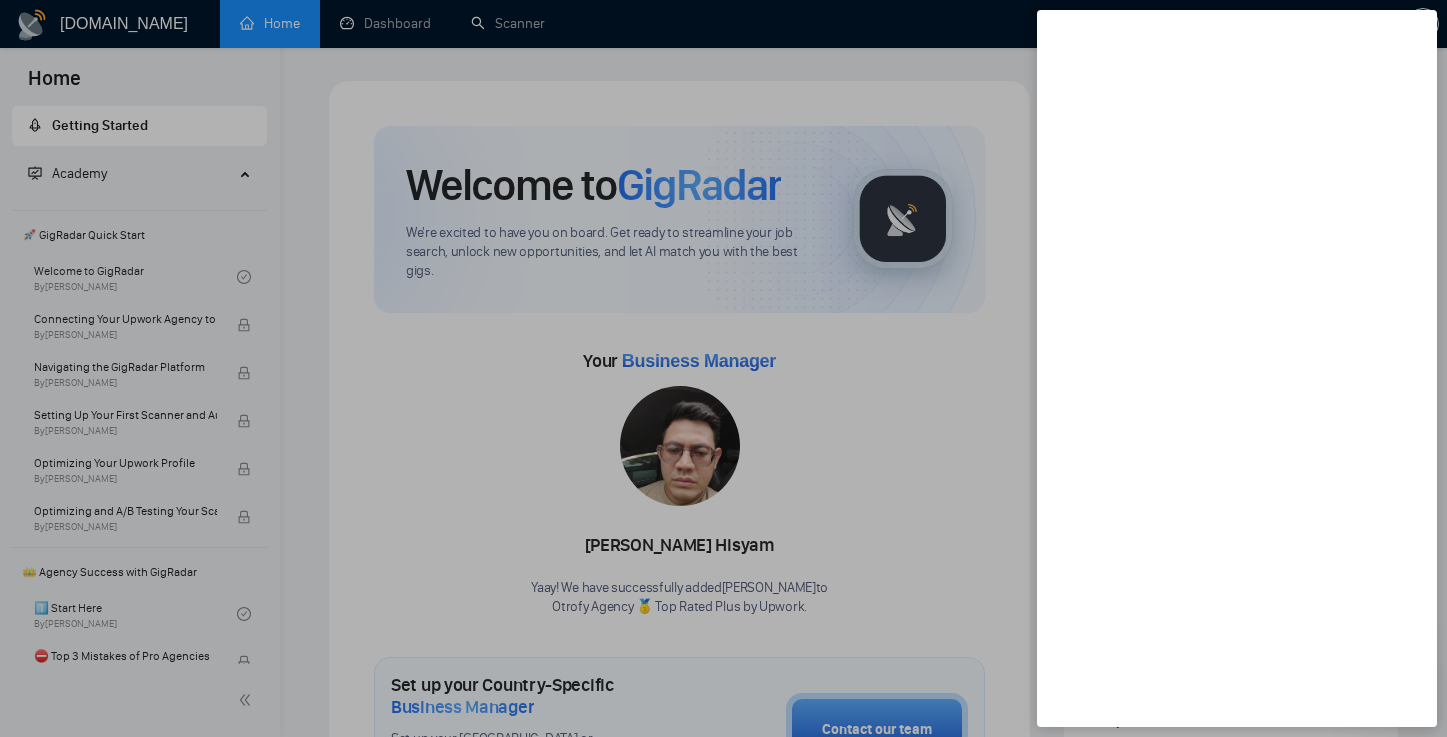 click at bounding box center [723, 368] 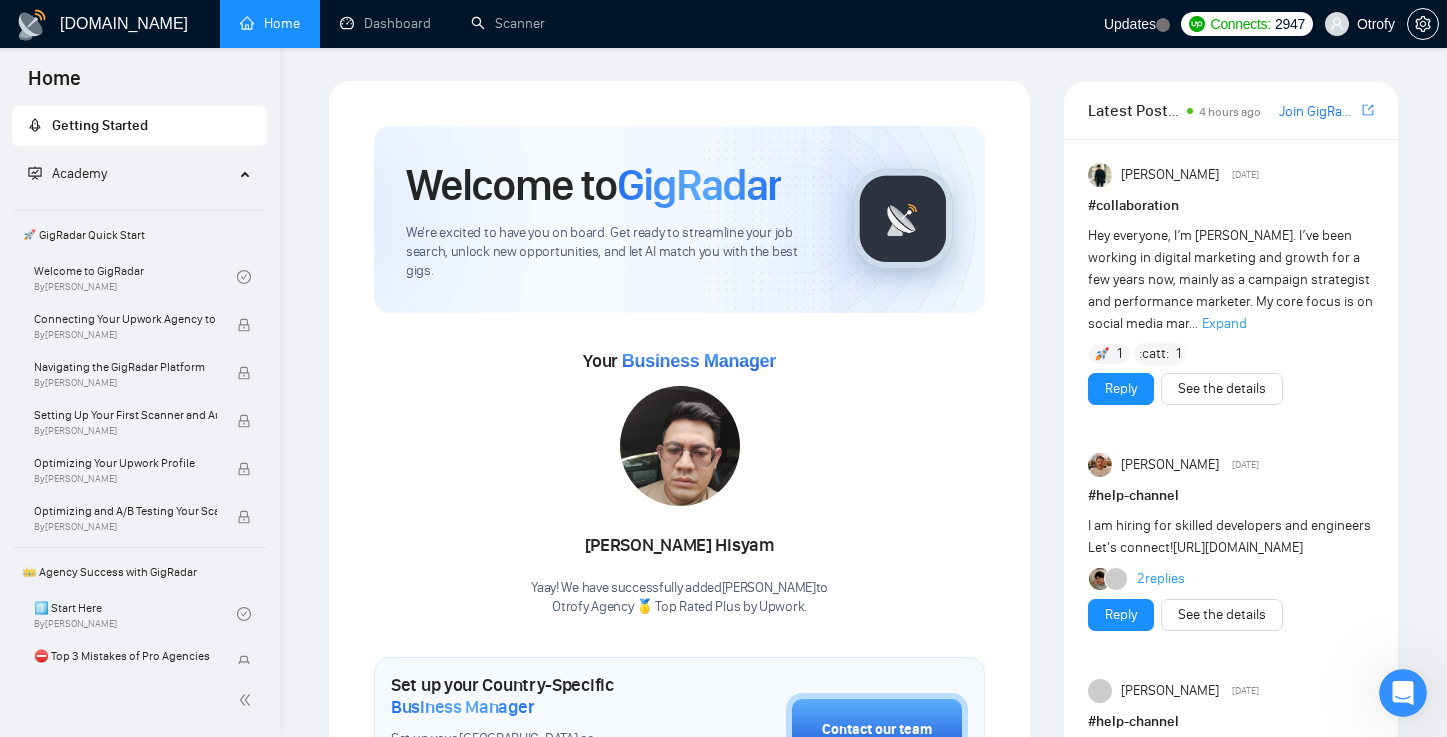 click on "Welcome to  GigRadar We're excited to have you on board. Get ready to streamline your job search, unlock new opportunities, and let AI match you with the best gigs. Your   Business Manager Delly Faizal   Hisyam Yaay! We have successfully added  Delly Faizal Hisyam  to   Otrofy Agency 🥇 Top Rated Plus by Upwork . Set up your Country-Specific  Business Manager Set up your United States or United Kingdom Business Manager to access country-specific opportunities. Contact our team GigRadar Automation Set Up a   Scanner Enable the scanner for AI matching and real-time job alerts. Enable   Opportunity Alerts Keep updated on top matches and new jobs. Enable   Automatic Proposal Send Never miss any opportunities. GigRadar Community Join GigRadar   Community Connect with the GigRadar Slack Community for updates, job opportunities, partnerships, and support. Make your   First Post Make your first post on GigRadar community. Level Up Your Skill Explore   Academy Open the Academy and open the first lesson." at bounding box center [679, 1132] 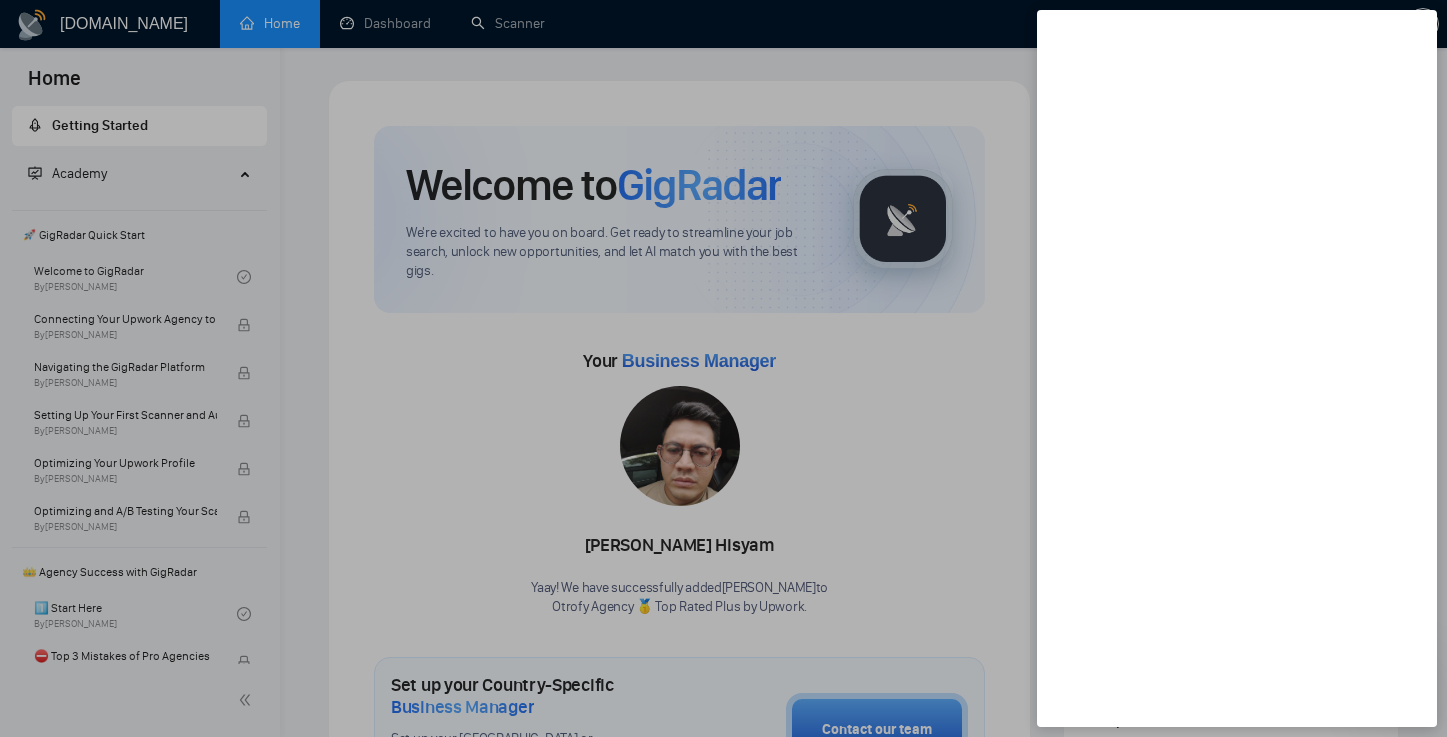 click at bounding box center [723, 368] 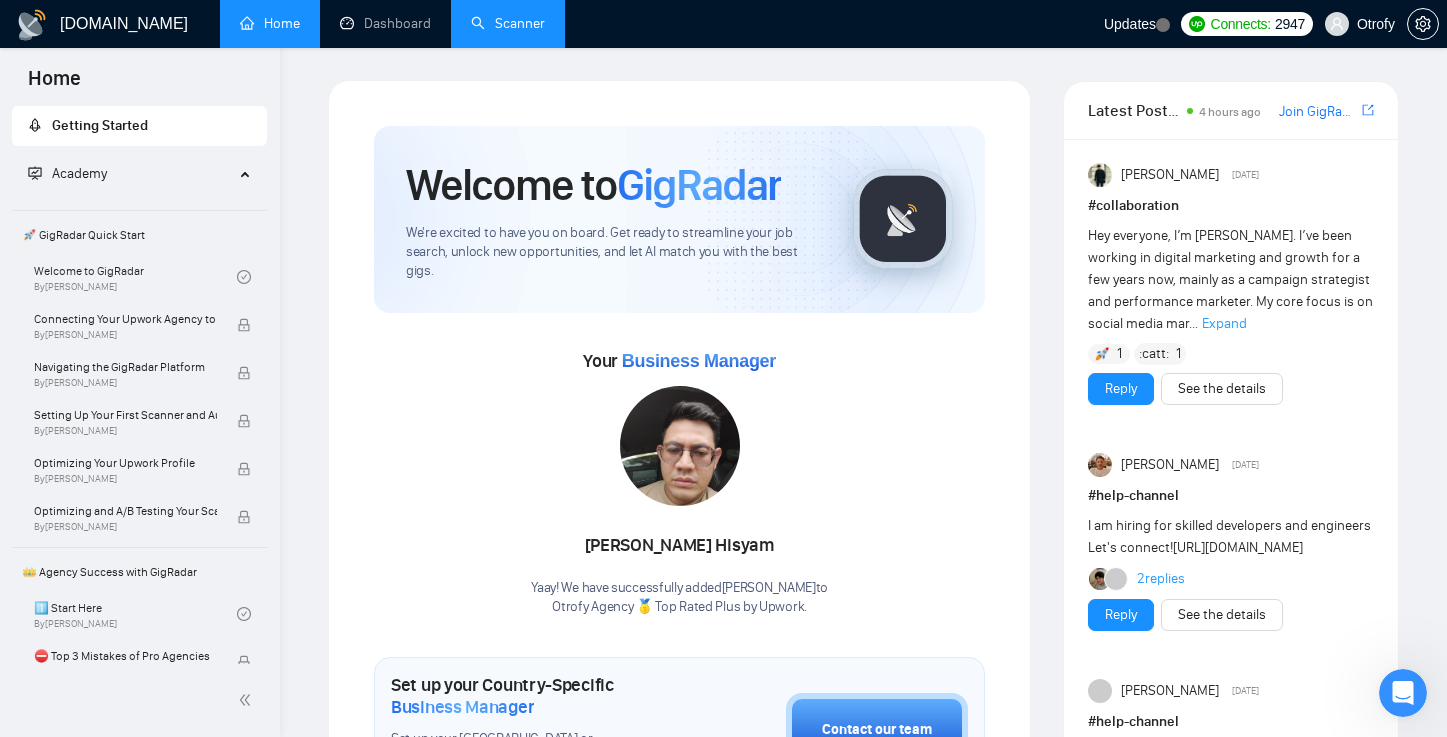 click on "Scanner" at bounding box center [508, 23] 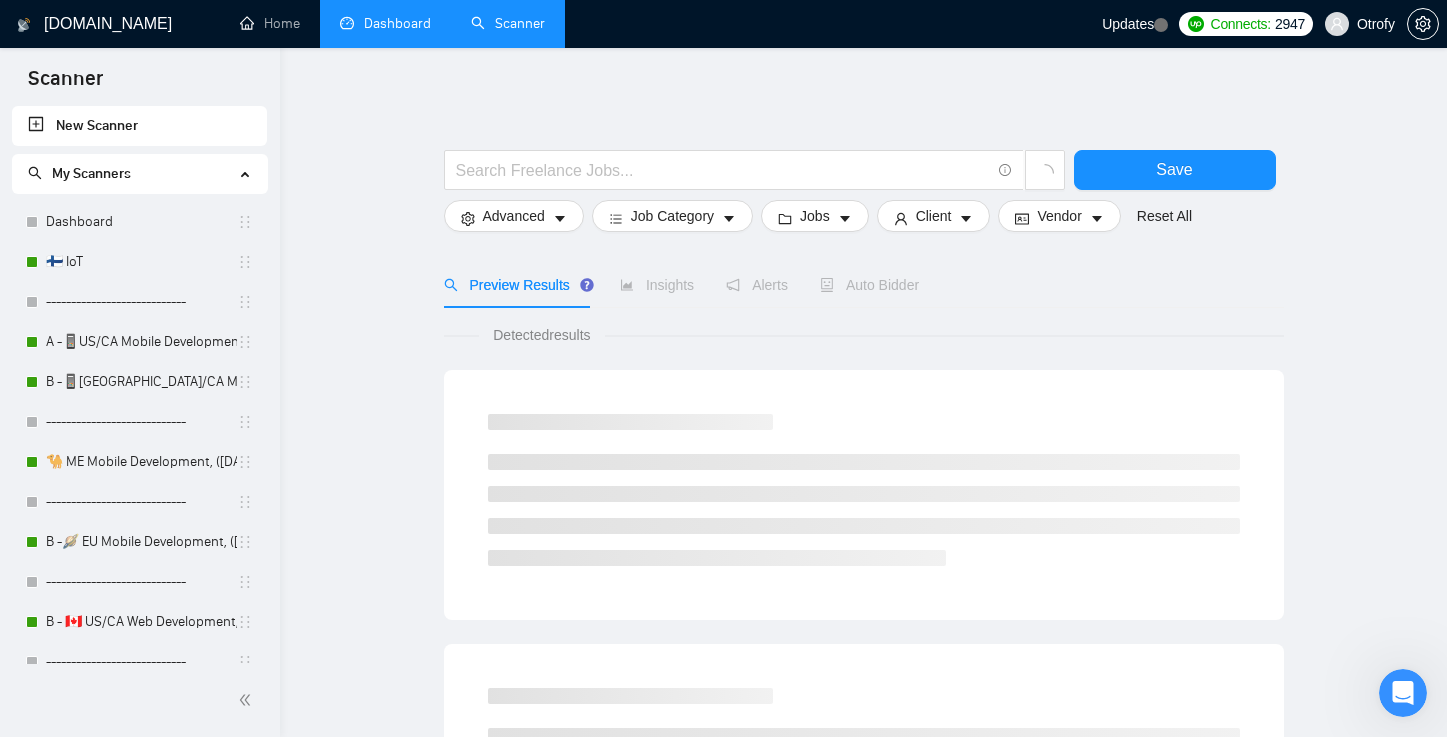 click on "Dashboard" at bounding box center [385, 23] 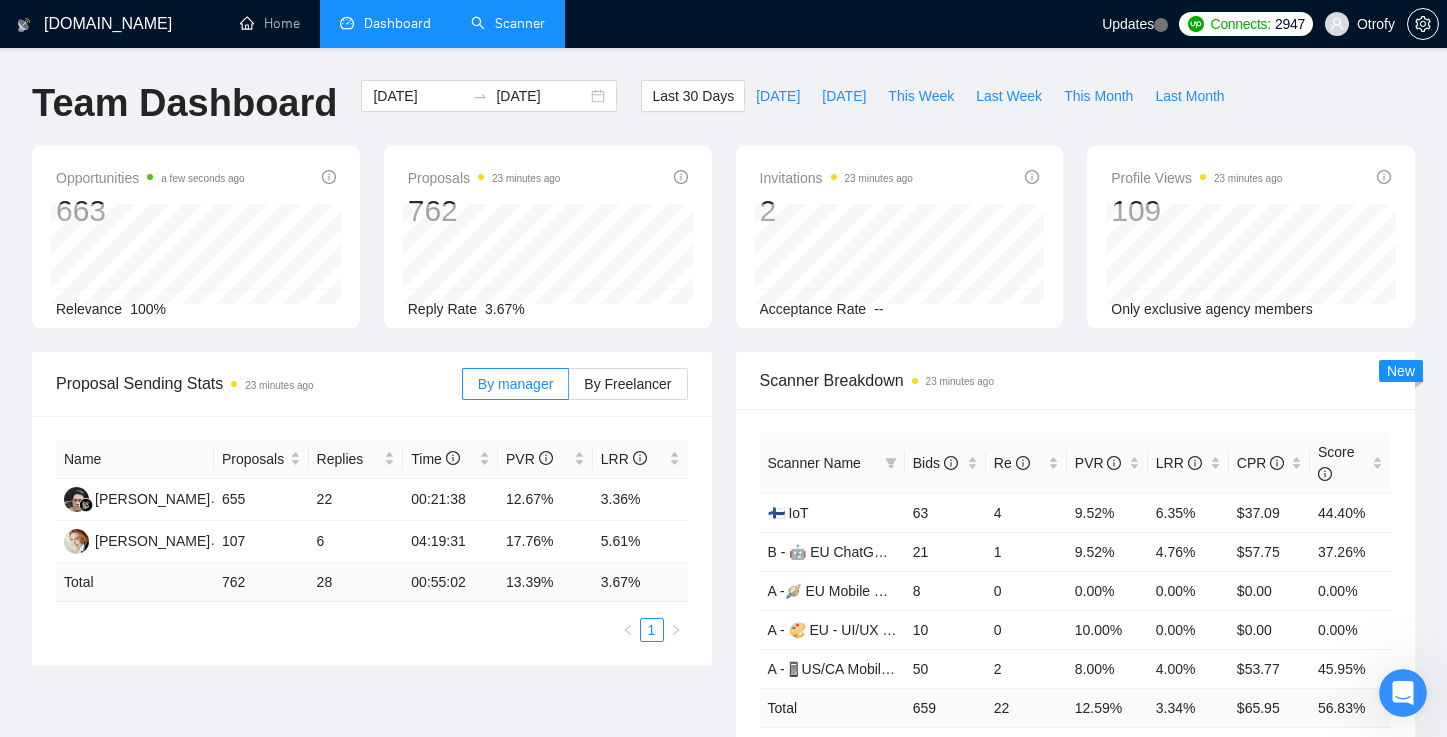 click on "Invitations 23 minutes ago 2   Acceptance Rate --" at bounding box center [900, 237] 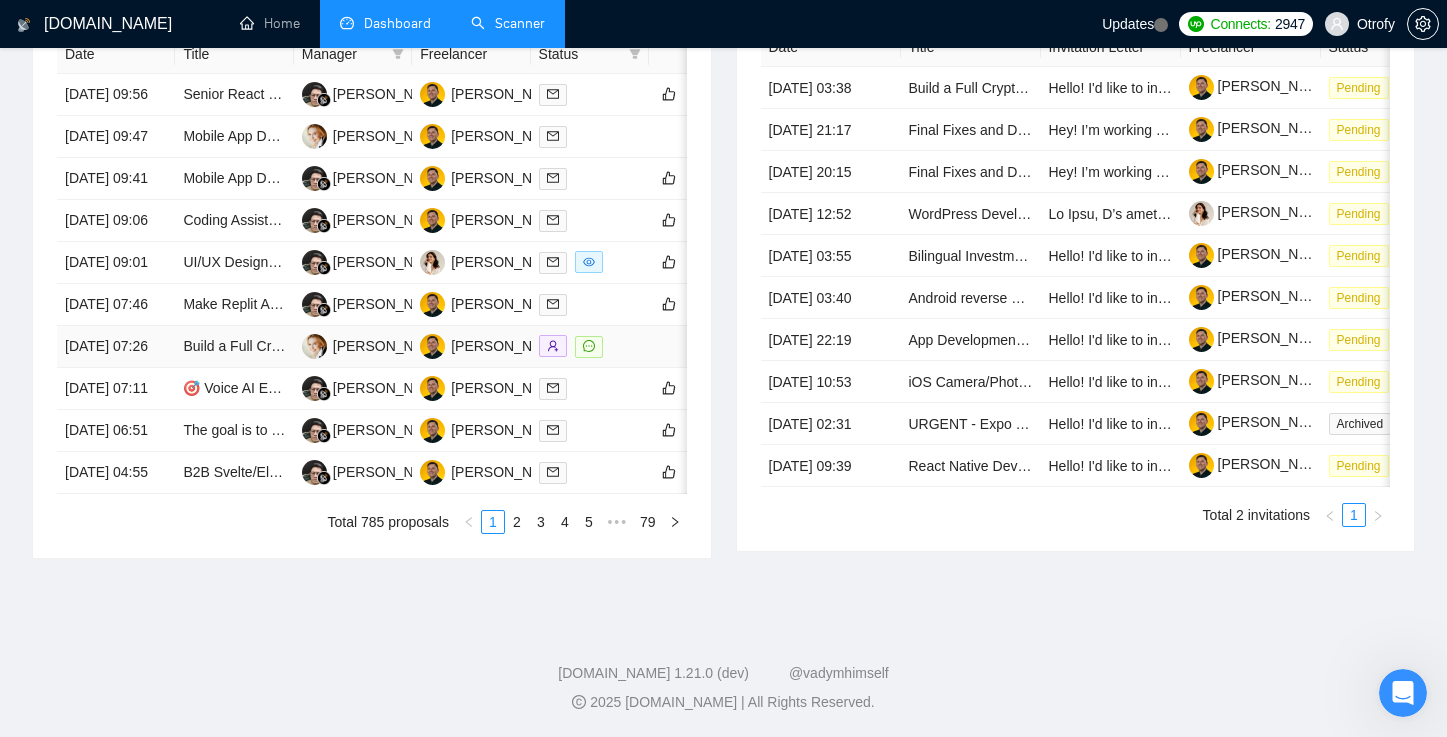 scroll, scrollTop: 1059, scrollLeft: 0, axis: vertical 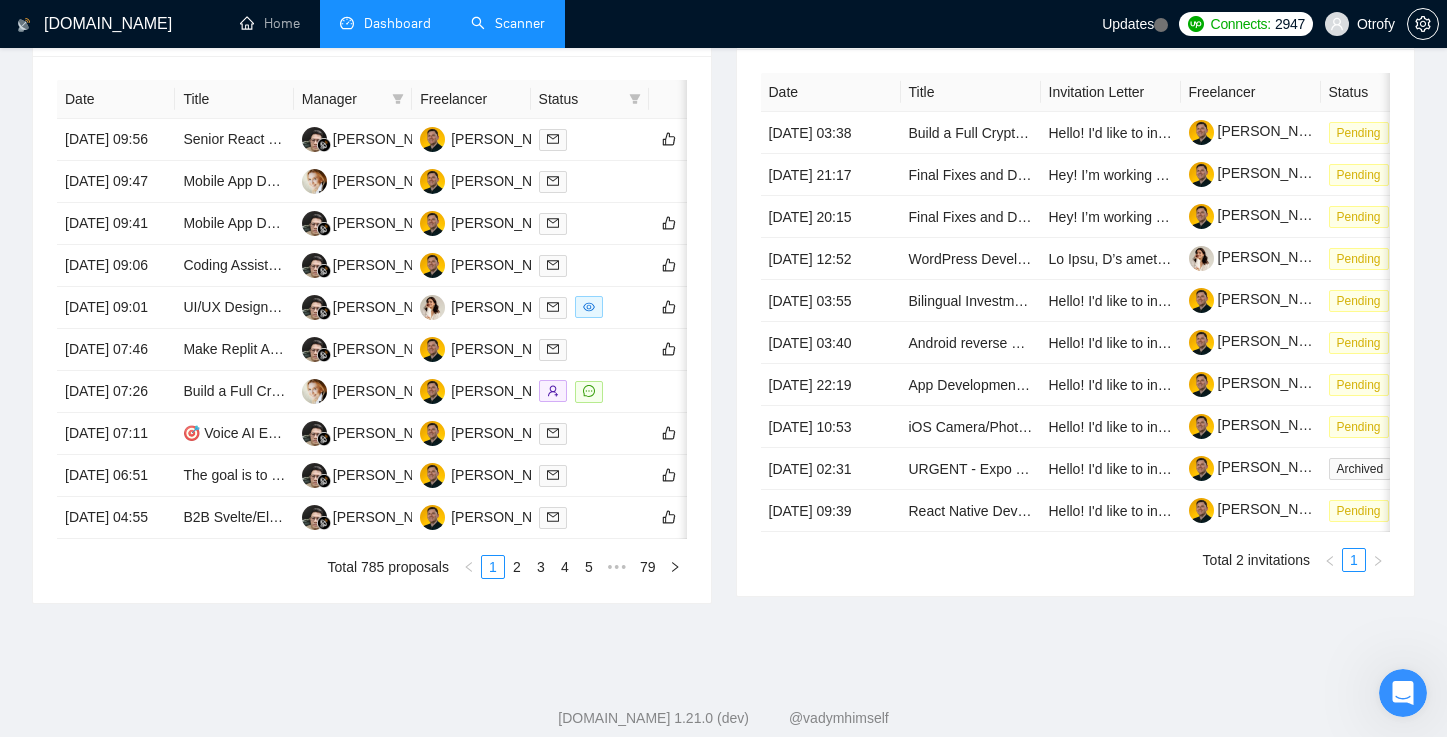 click on "Invitations 23 minutes ago Date Title Invitation Letter Freelancer Status           25 Jul, 2025 03:38 Build a Full Cryptocurrency Exchange Platform (Website + iOS & Android Apps) Hello!
I'd like to invite you to take a look at the job I've posted. Please submit a proposal if you're available and interested.
Mooky A. Serhii Otroshchenko Pending 24 Jul, 2025 21:17 Final Fixes and Deployment for Social App Hey! I’m working on a social app using Base44. Most of it is built — I’m just looking for help fixing any final bugs and user tools the app needs before launch, plus getting it ready for the App Store. Let me know if you're interested in chatting more about it.
Juelz C. Serhii Otroshchenko Pending 24 Jul, 2025 20:15 Final Fixes and Deployment for Social App Serhii Otroshchenko Pending 24 Jul, 2025 12:52 WordPress Developer (Kadence + Gutenberg) for Luxury Health & Fitness Website Anna Otroshchenko Pending 24 Jul, 2025 03:55 Bilingual Investment App Development Serhii Otroshchenko Pending Pending" at bounding box center [1076, 297] 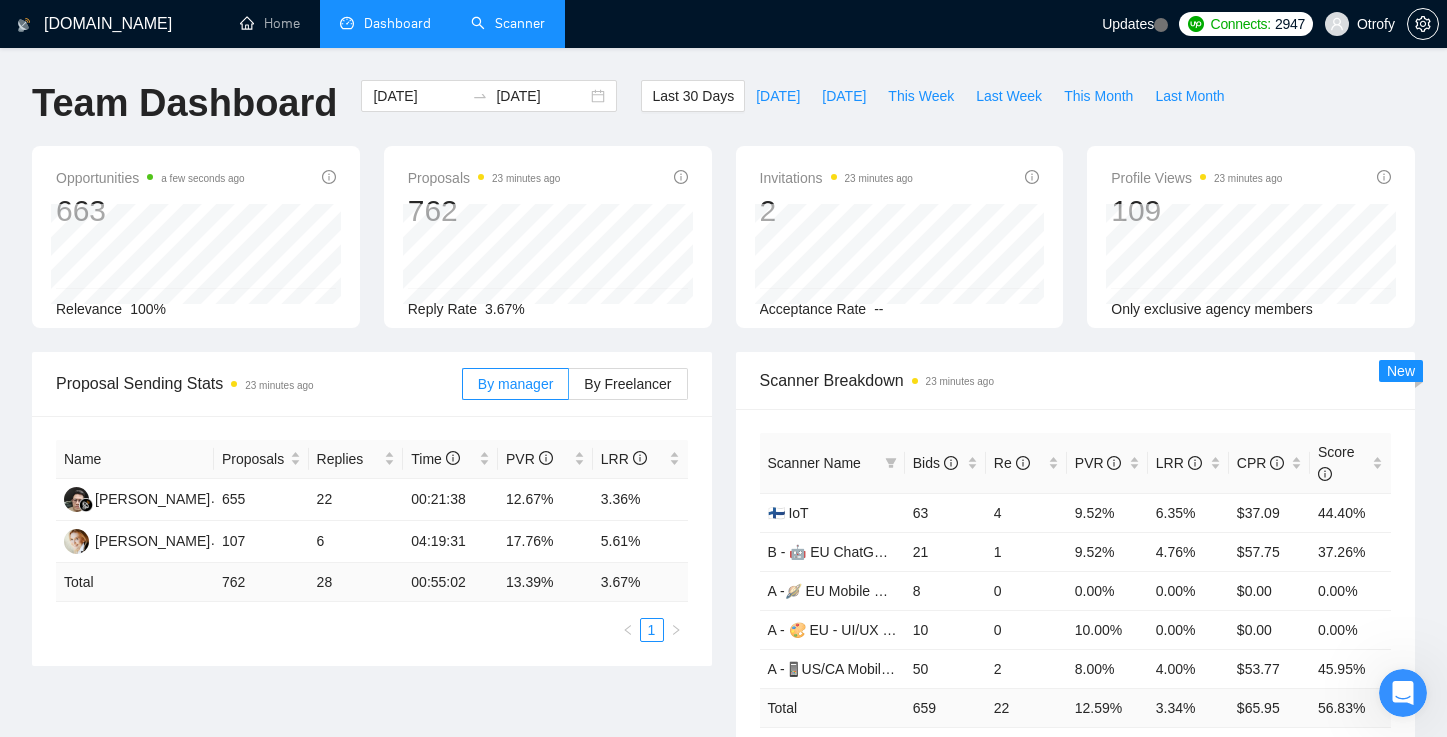 scroll, scrollTop: 0, scrollLeft: 0, axis: both 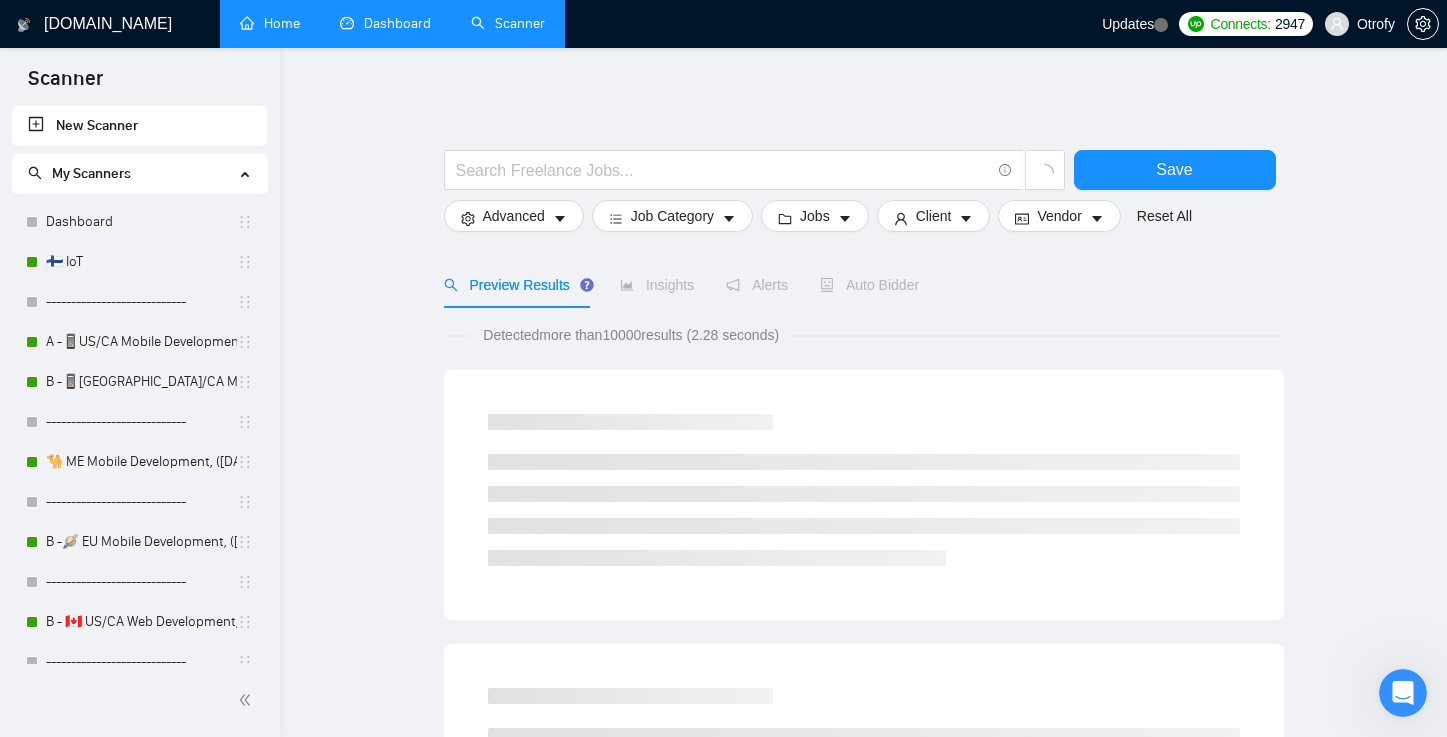 click on "Home" at bounding box center (270, 23) 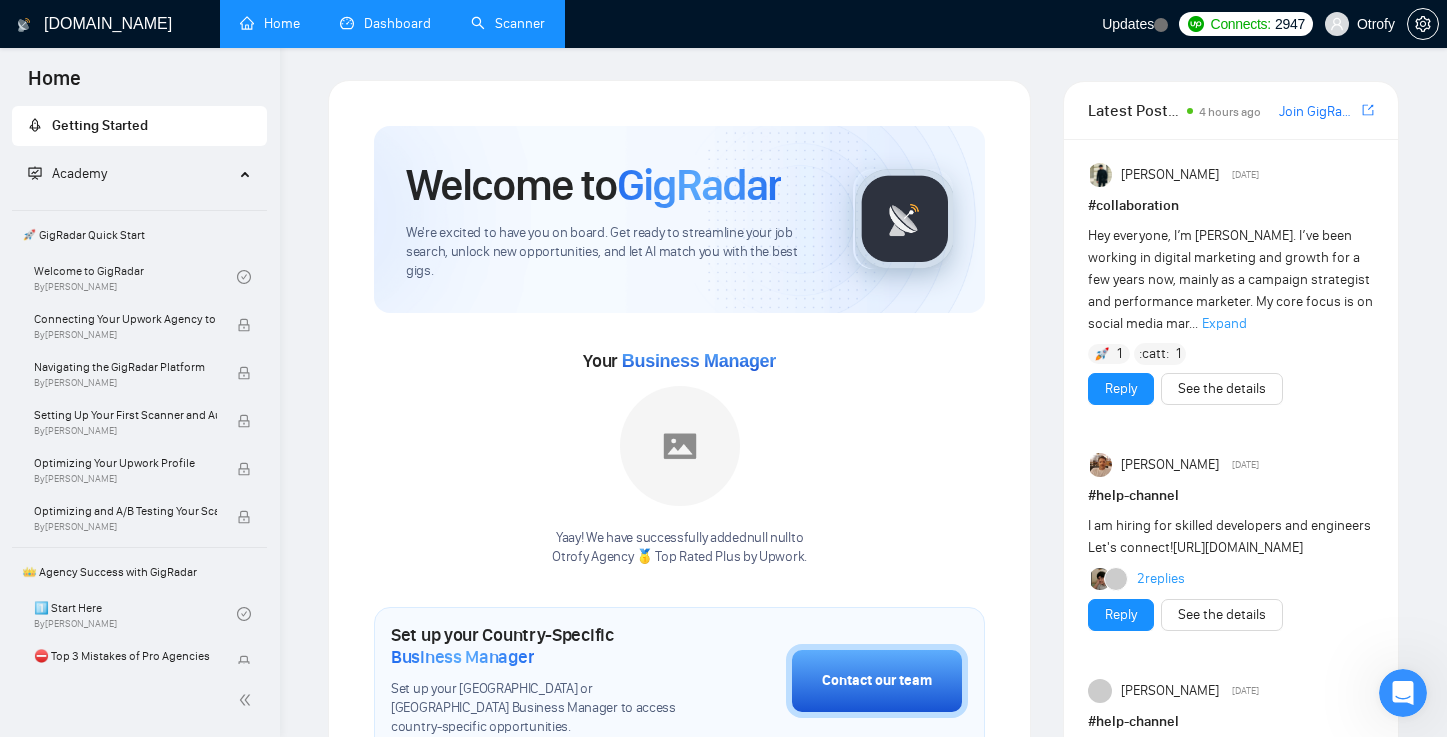 click on "Dashboard" at bounding box center (385, 23) 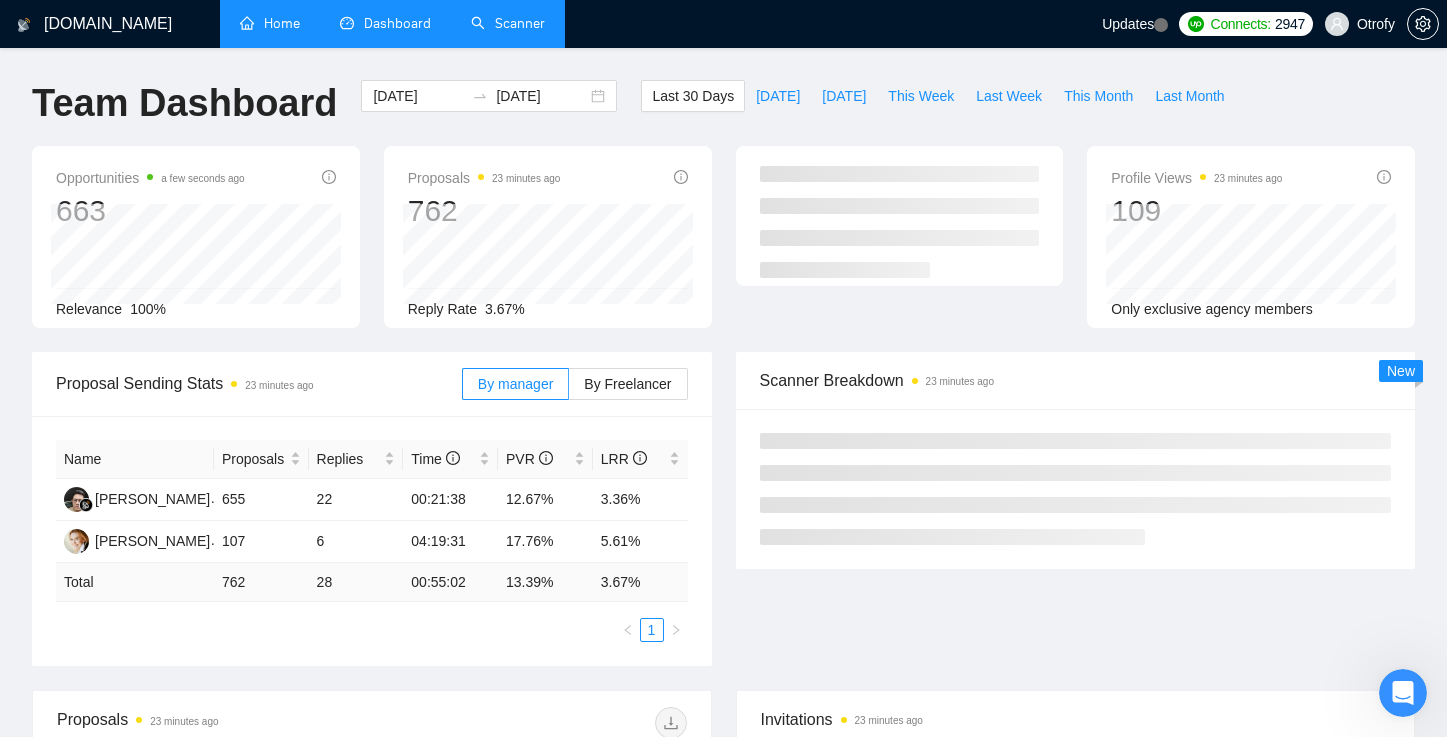 click on "Scanner" at bounding box center [508, 23] 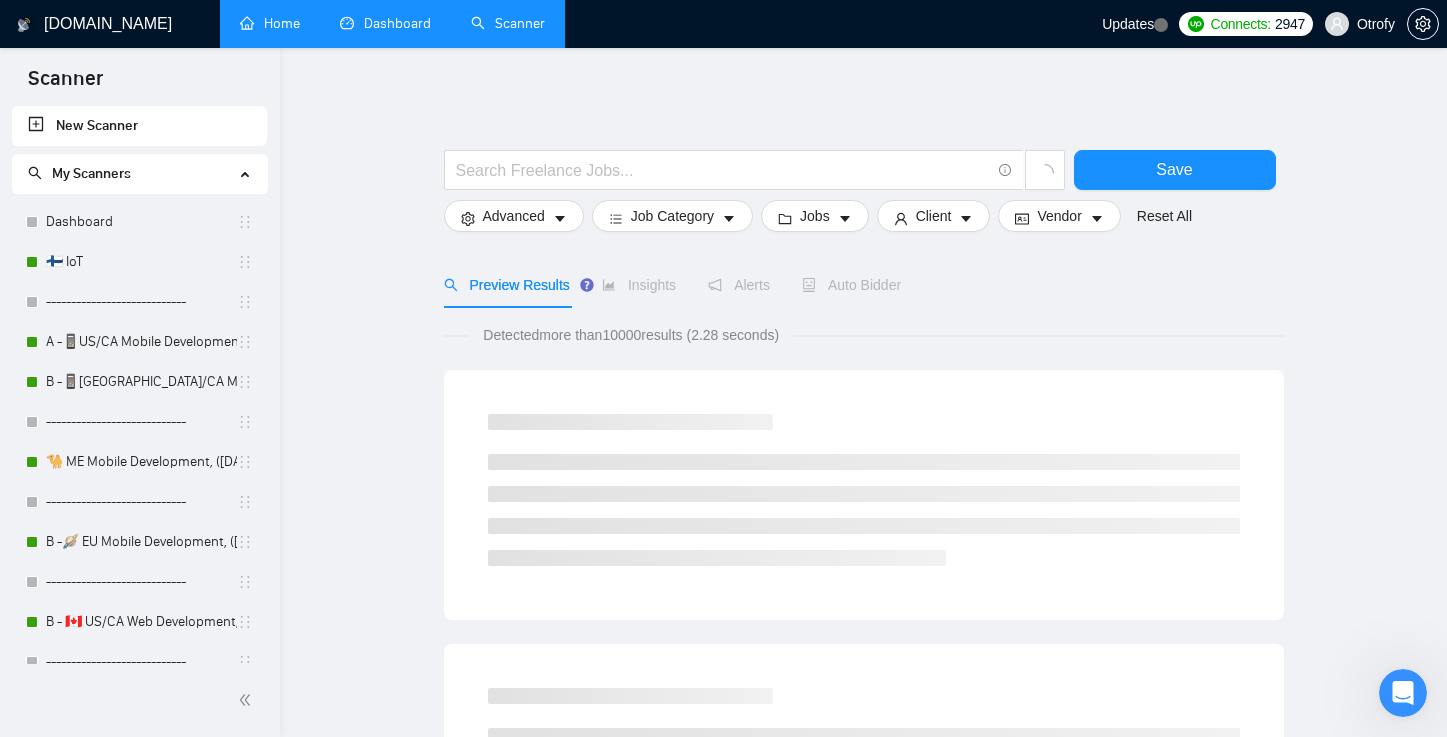 click on "Save Advanced   Job Category   Jobs   Client   Vendor   Reset All Preview Results Insights Alerts Auto Bidder Detected  more than   10000  results   (2.28 seconds) Loading..." at bounding box center [863, 922] 